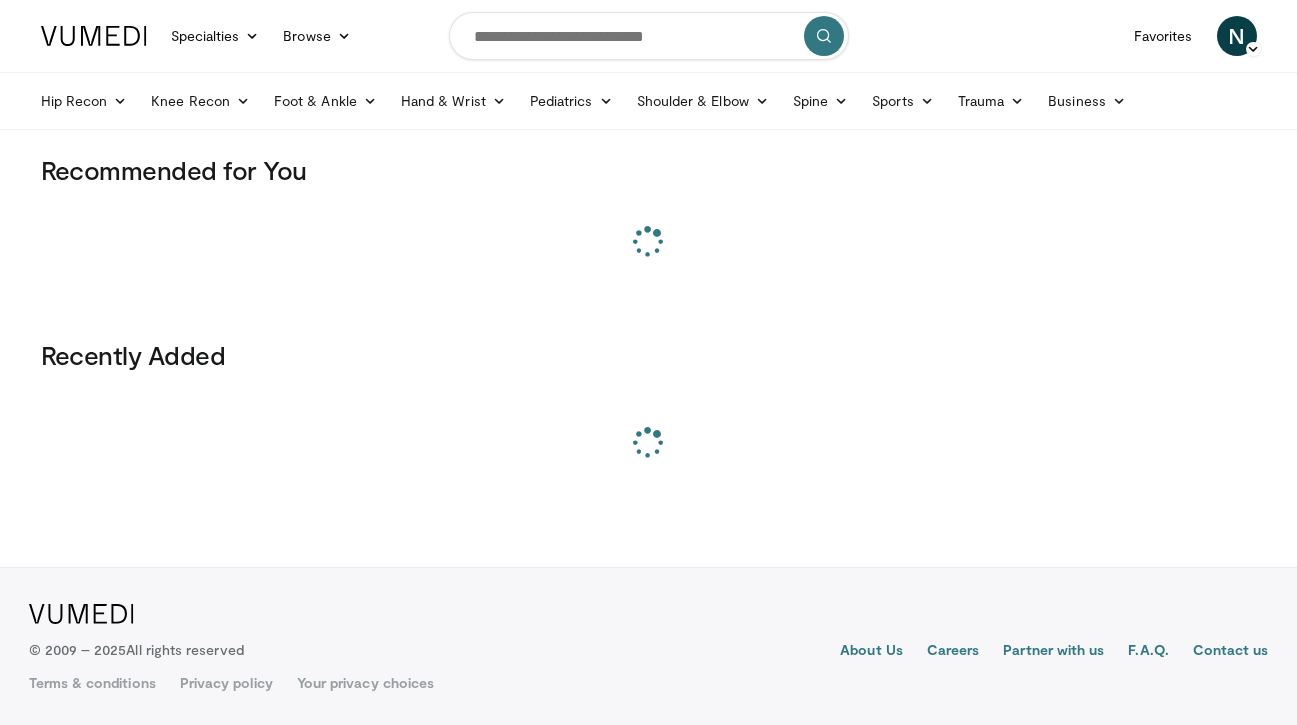 scroll, scrollTop: 0, scrollLeft: 0, axis: both 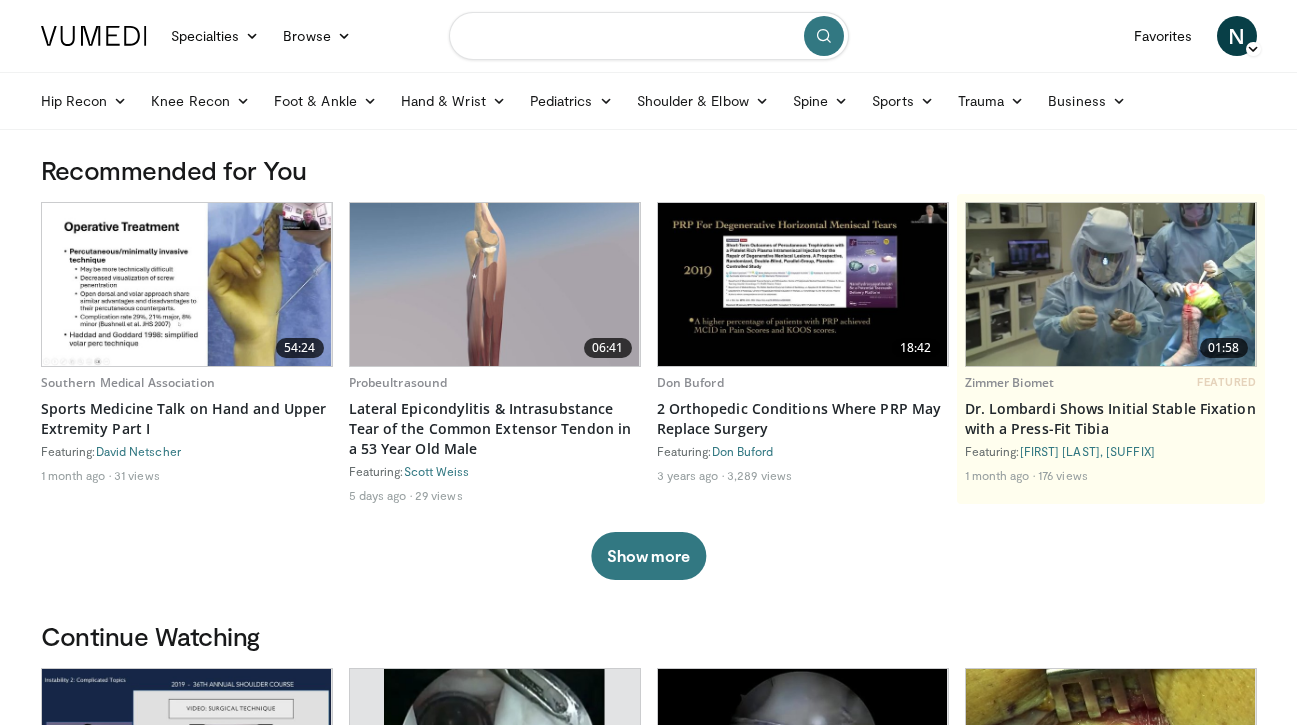 click at bounding box center (649, 36) 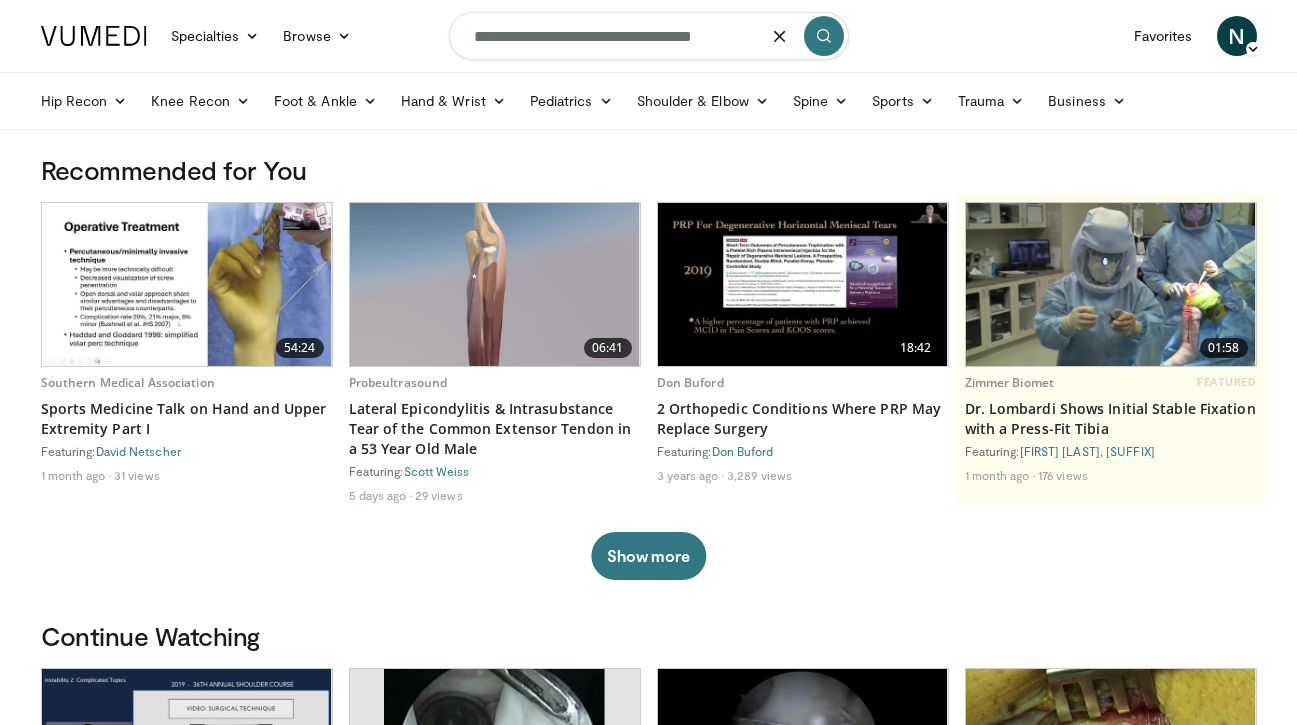 type on "**********" 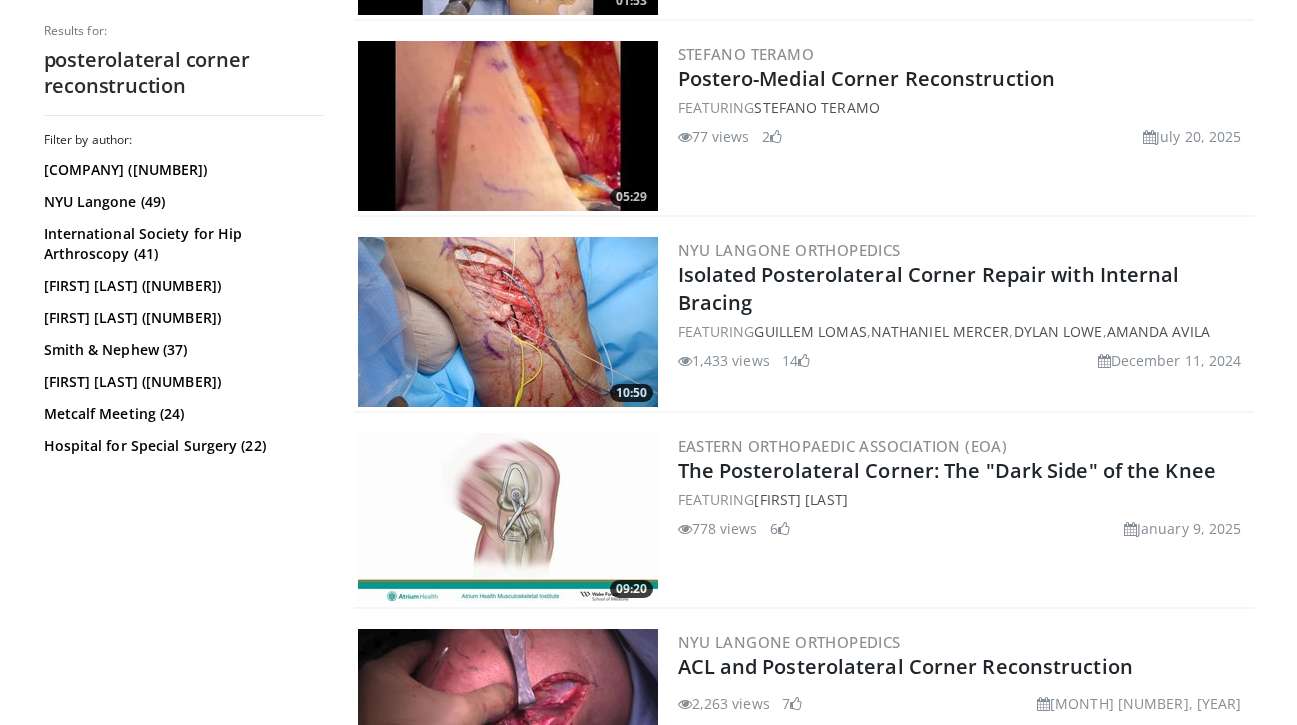 scroll, scrollTop: 742, scrollLeft: 0, axis: vertical 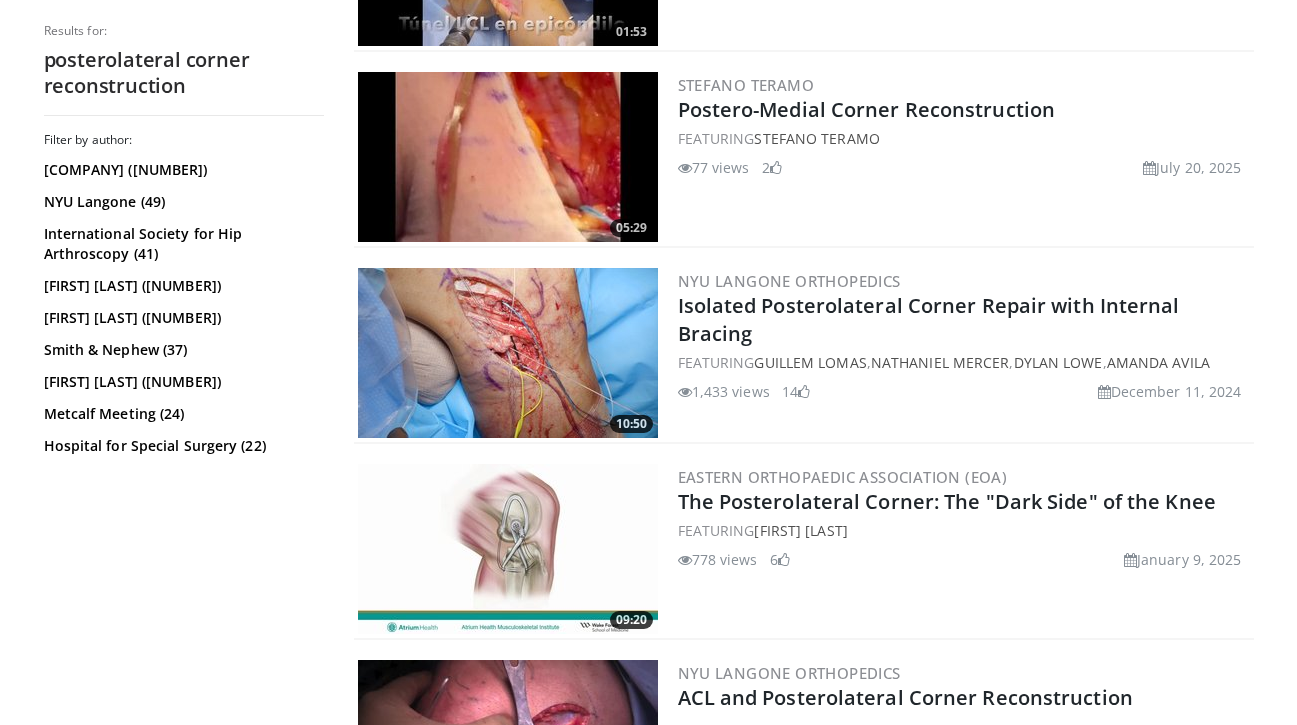 click at bounding box center [508, 353] 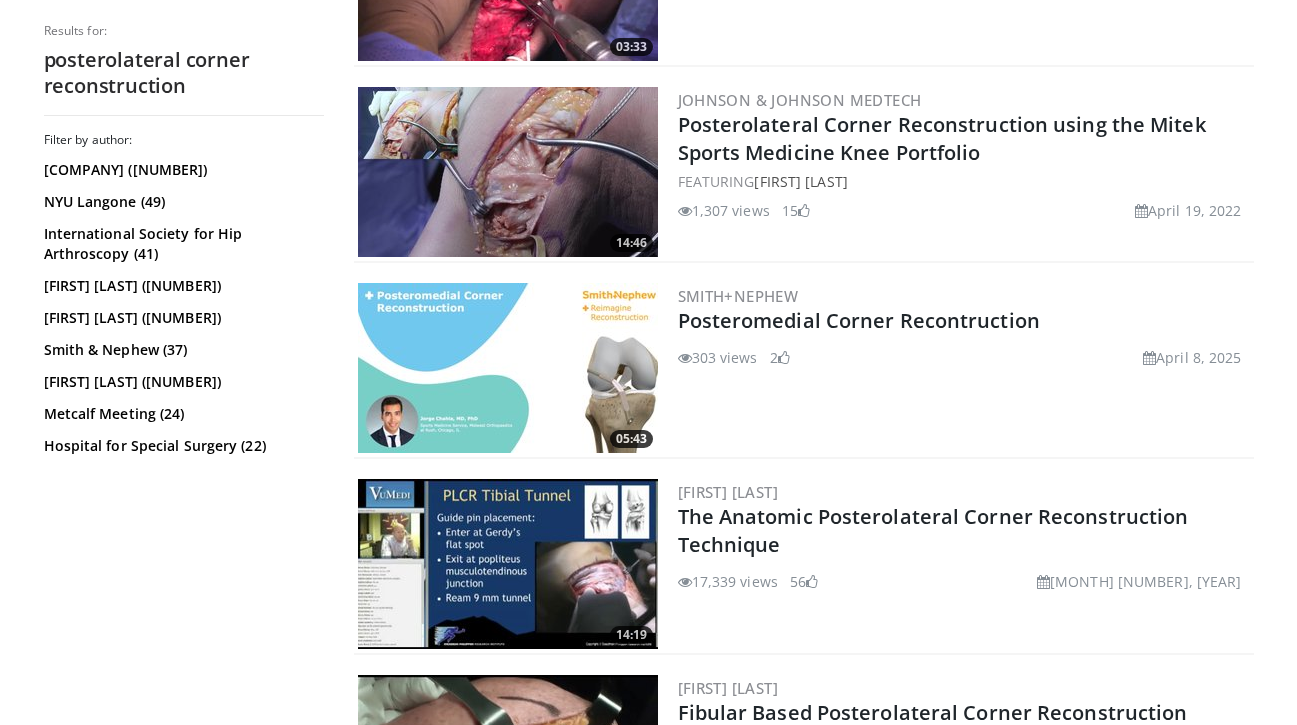 scroll, scrollTop: 0, scrollLeft: 0, axis: both 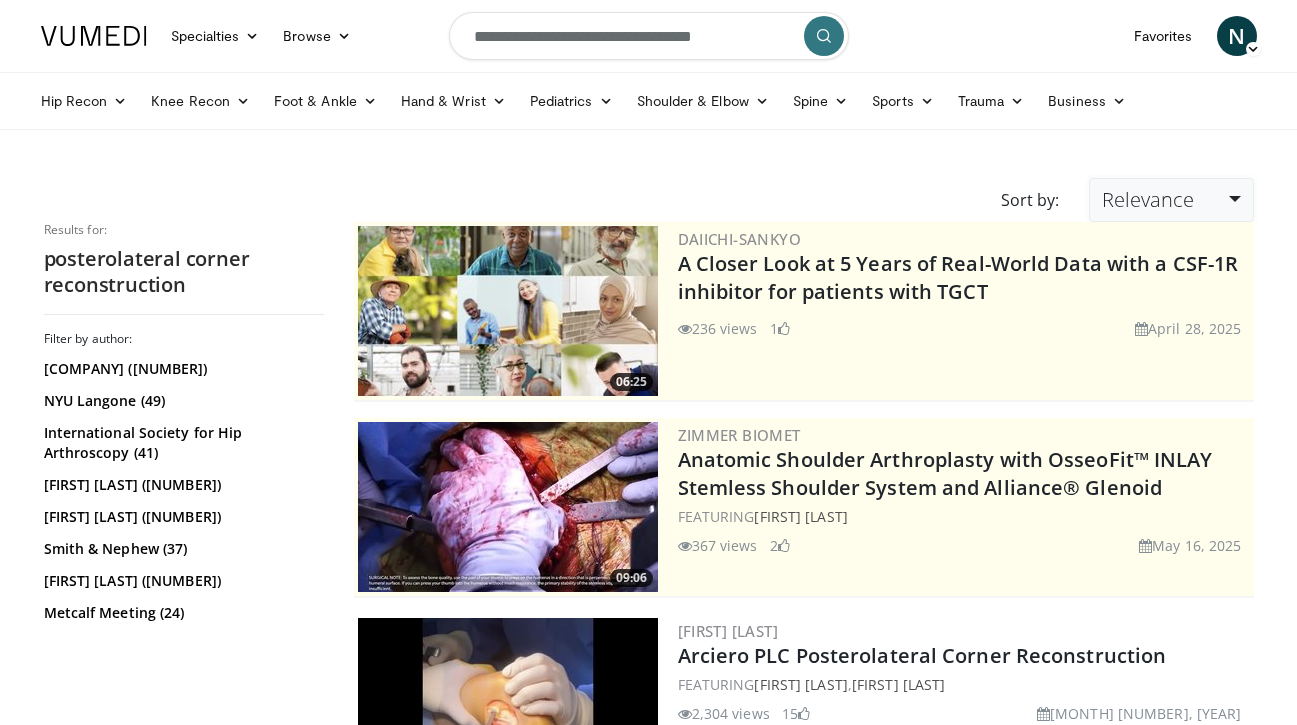 click on "Relevance" at bounding box center (1171, 200) 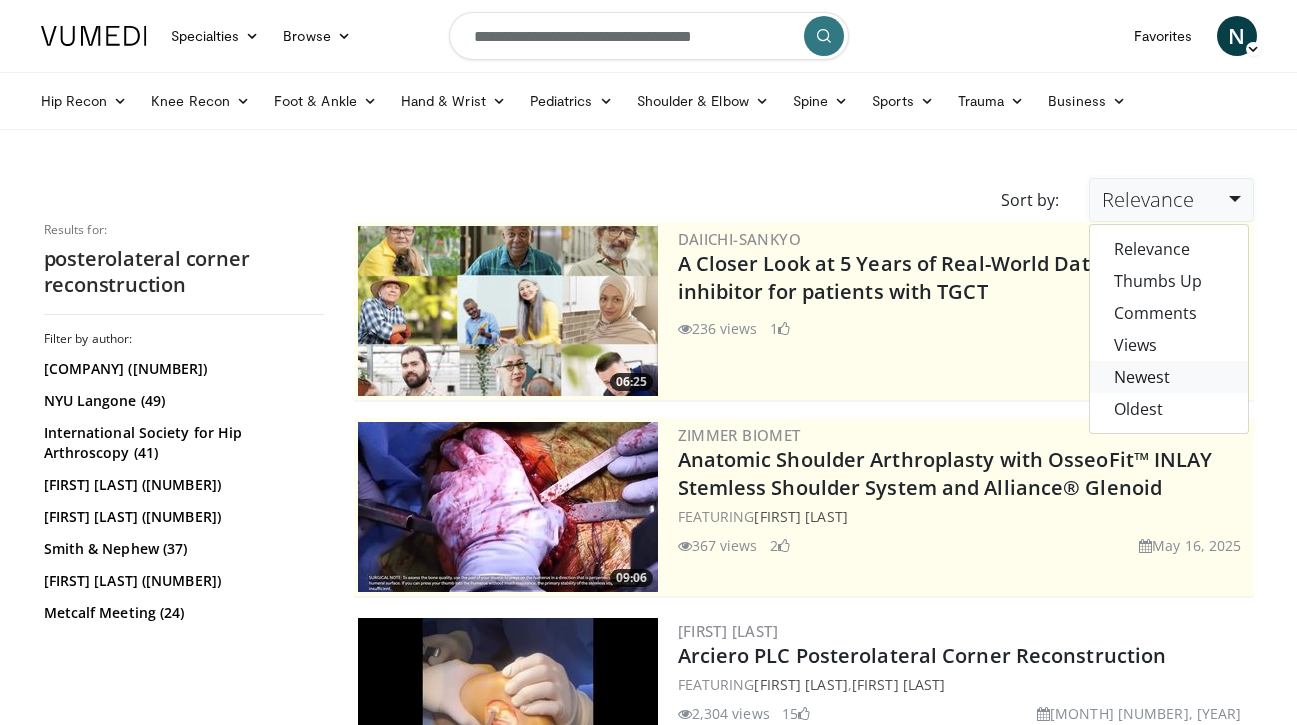 click on "Newest" at bounding box center [1169, 377] 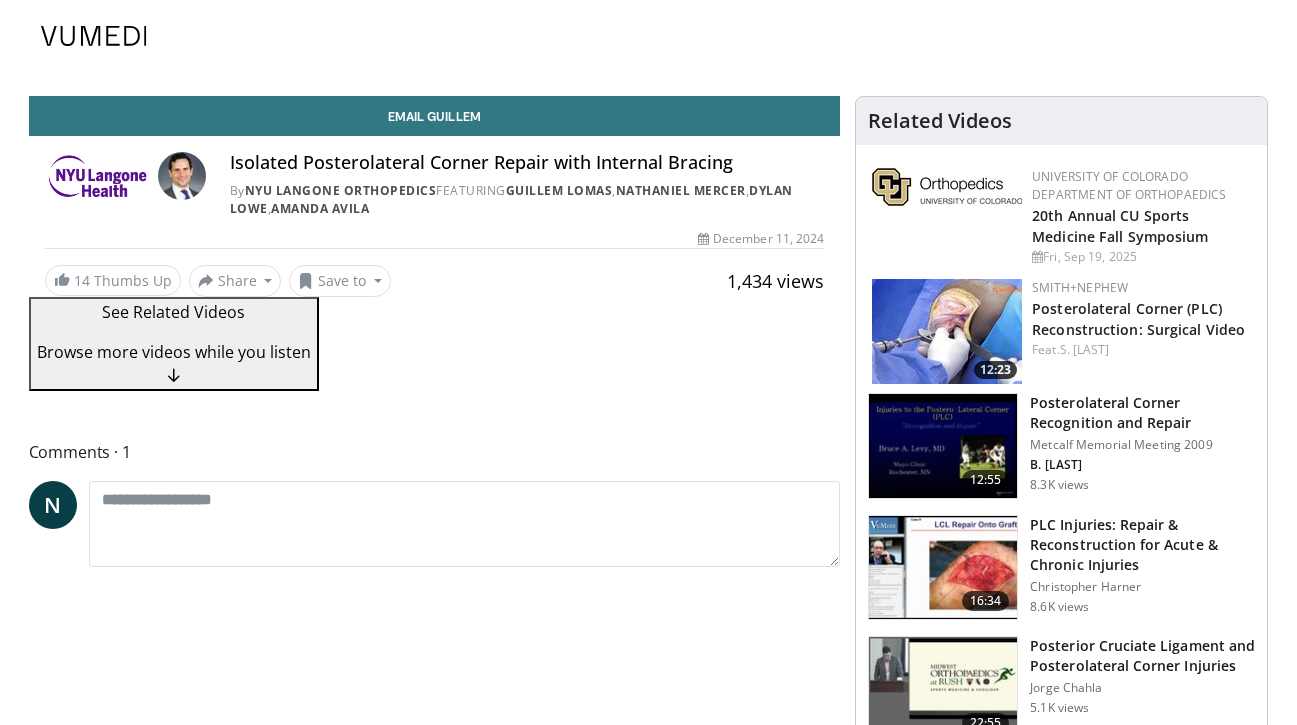 scroll, scrollTop: 0, scrollLeft: 0, axis: both 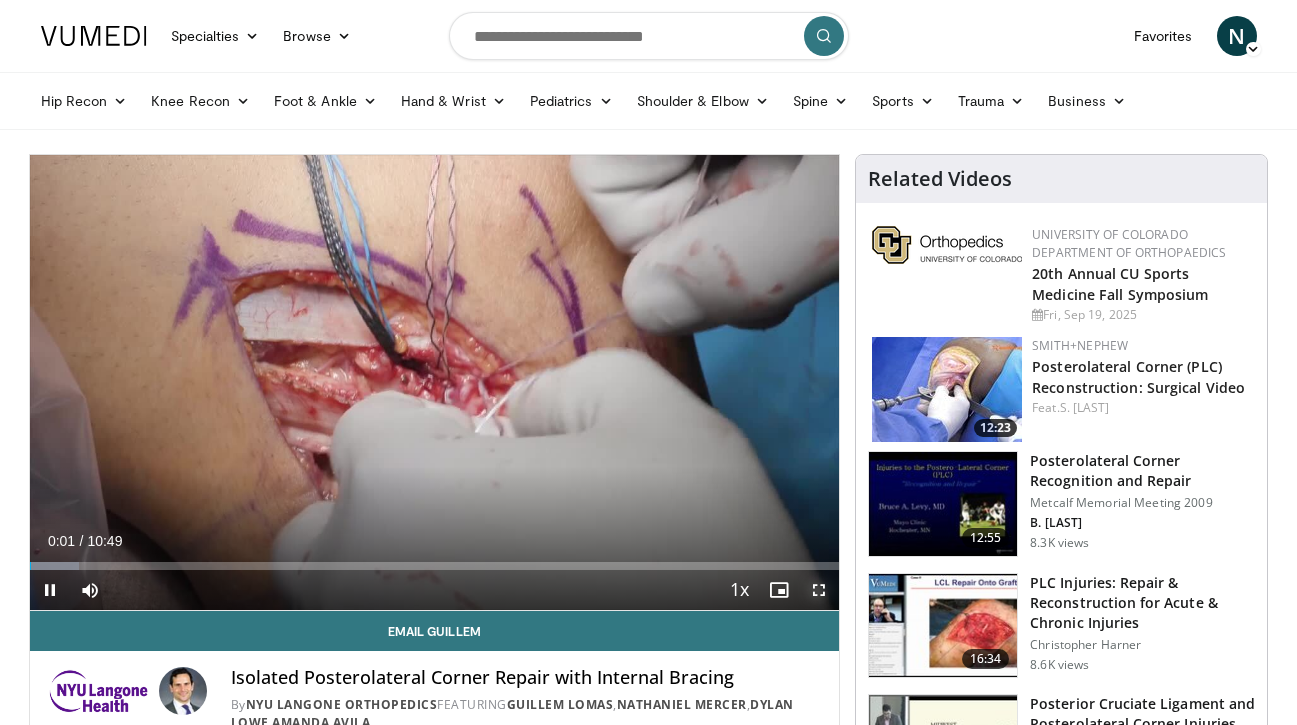 click at bounding box center (819, 590) 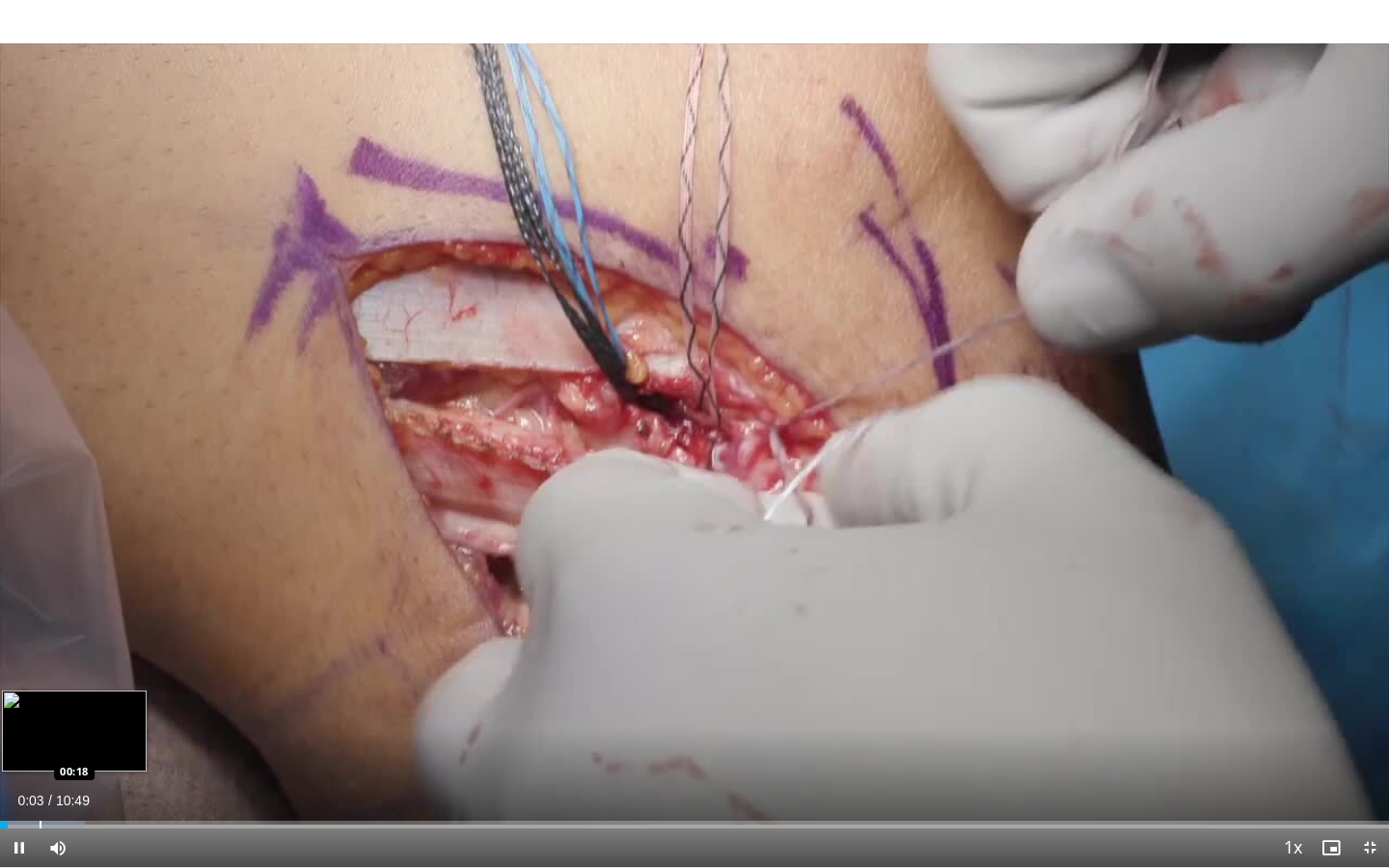 click at bounding box center [41, 825] 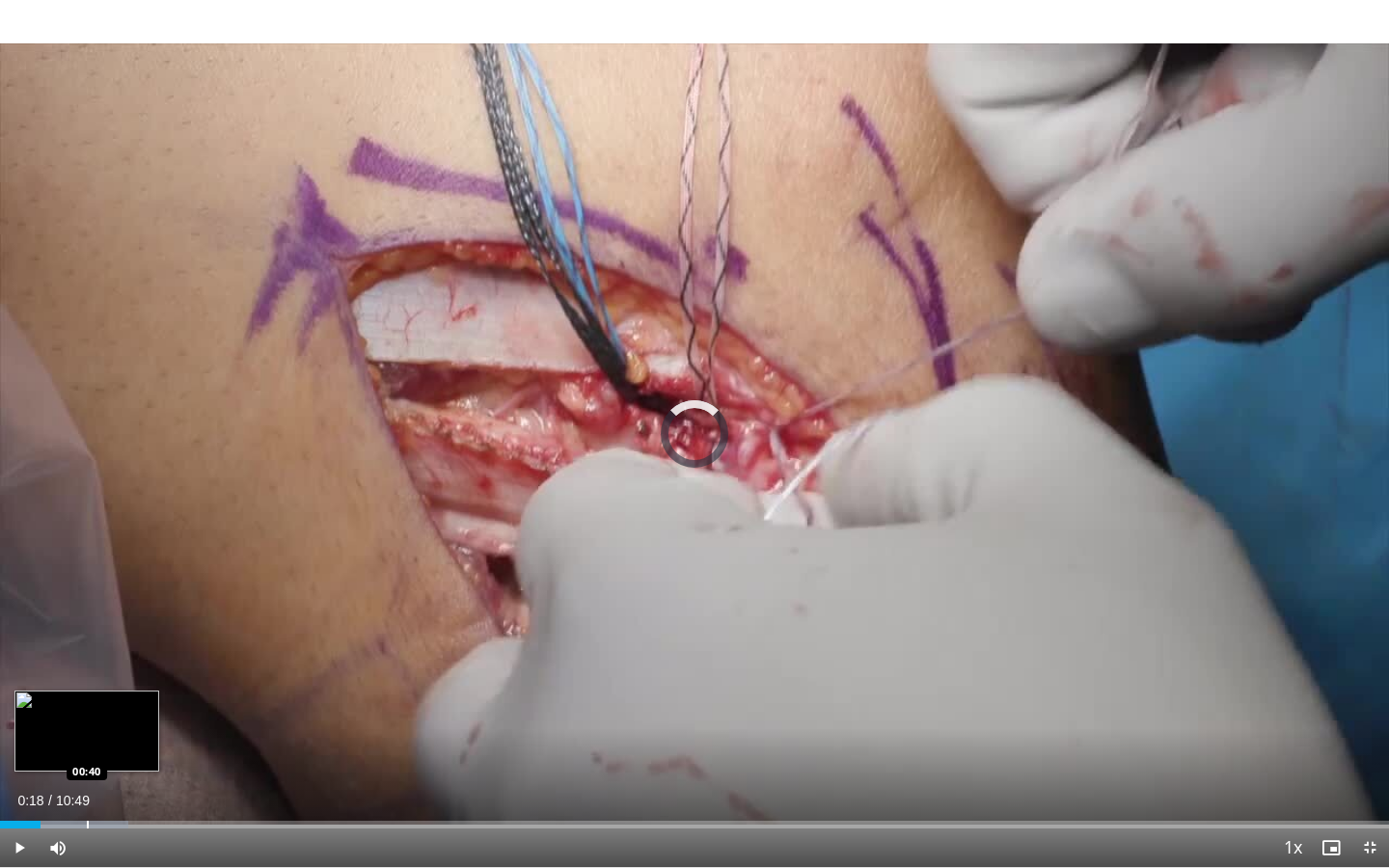 click at bounding box center (88, 825) 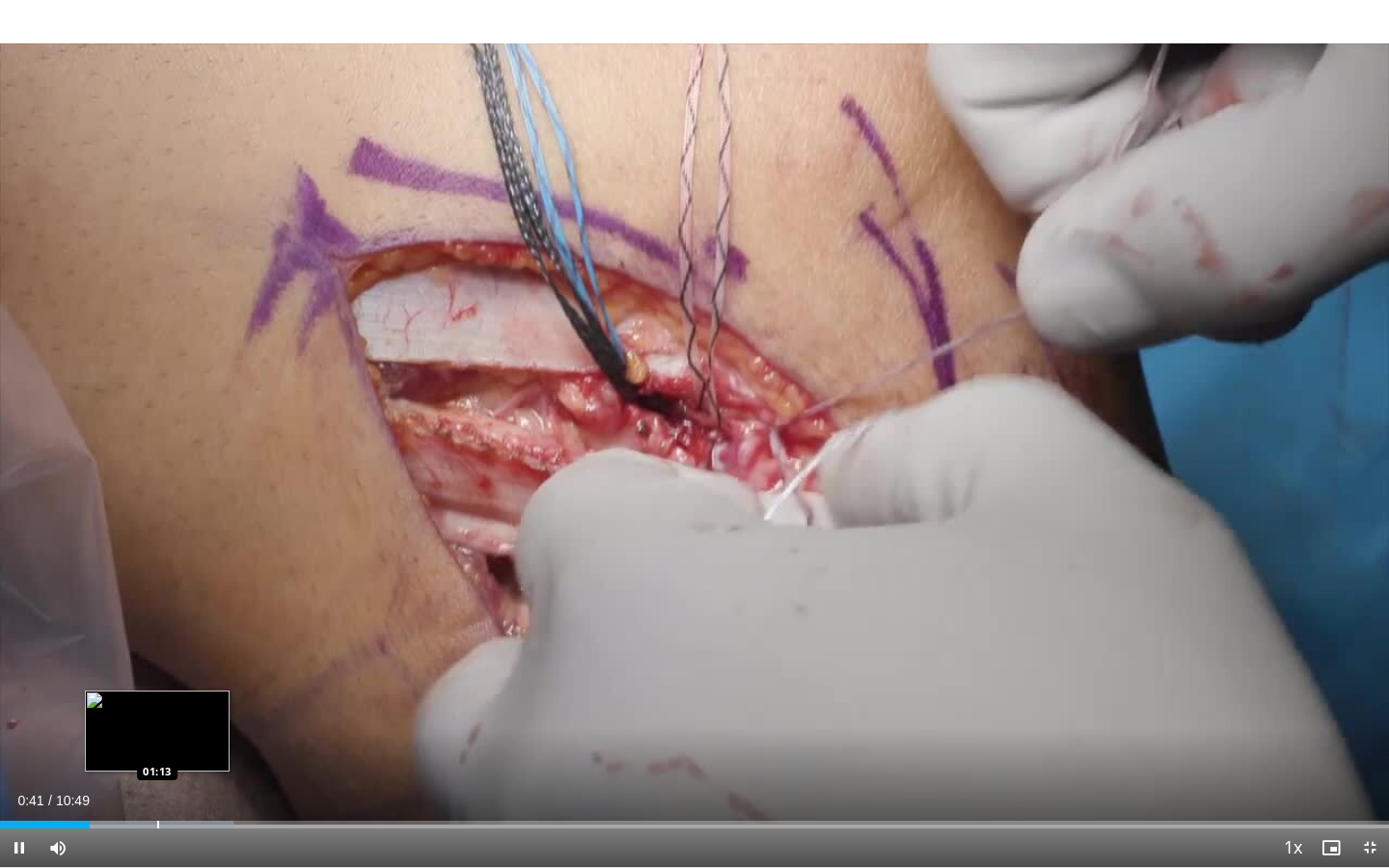 click on "Loaded :  16.80% 00:41 01:13" at bounding box center (694, 819) 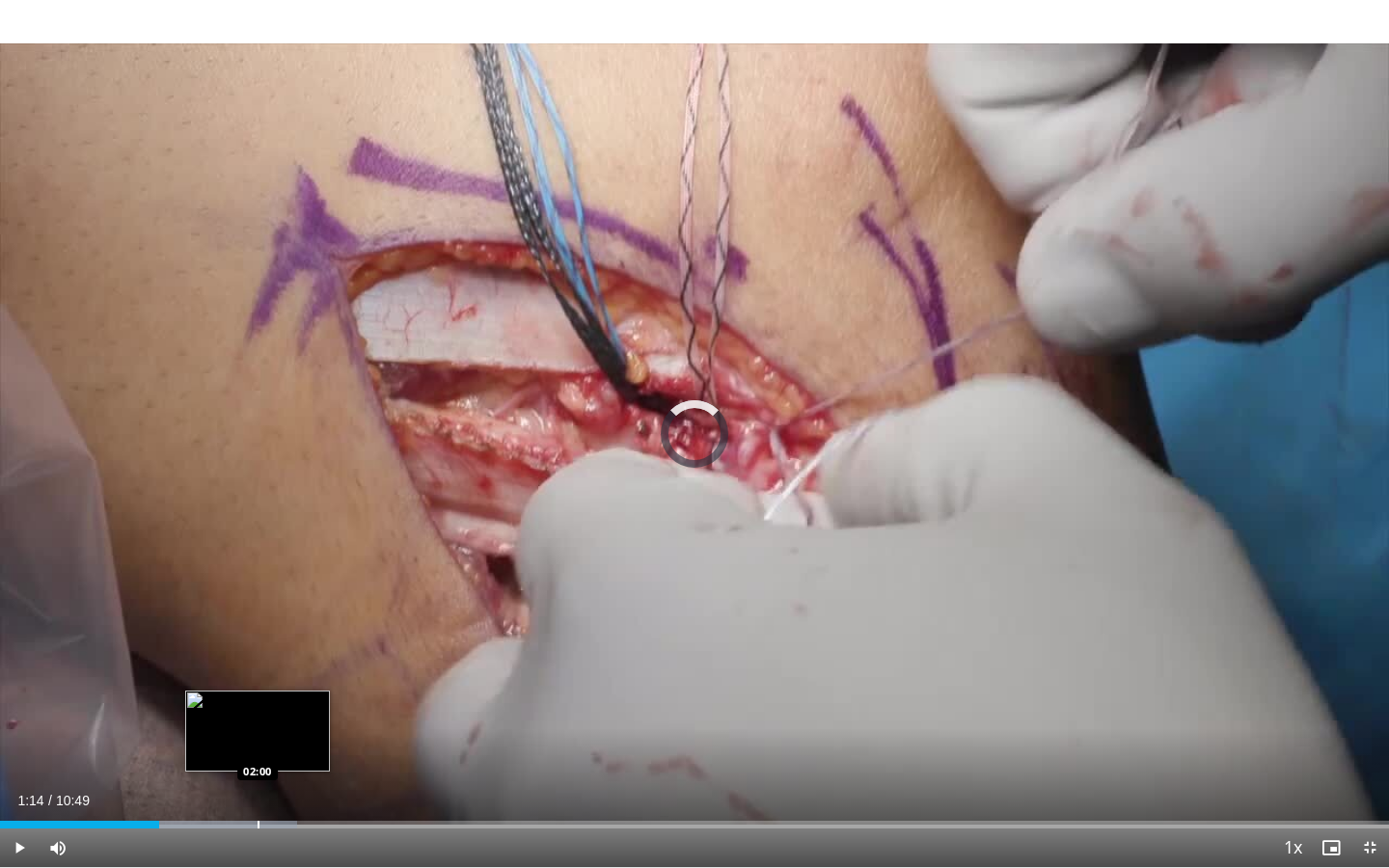 click at bounding box center [259, 825] 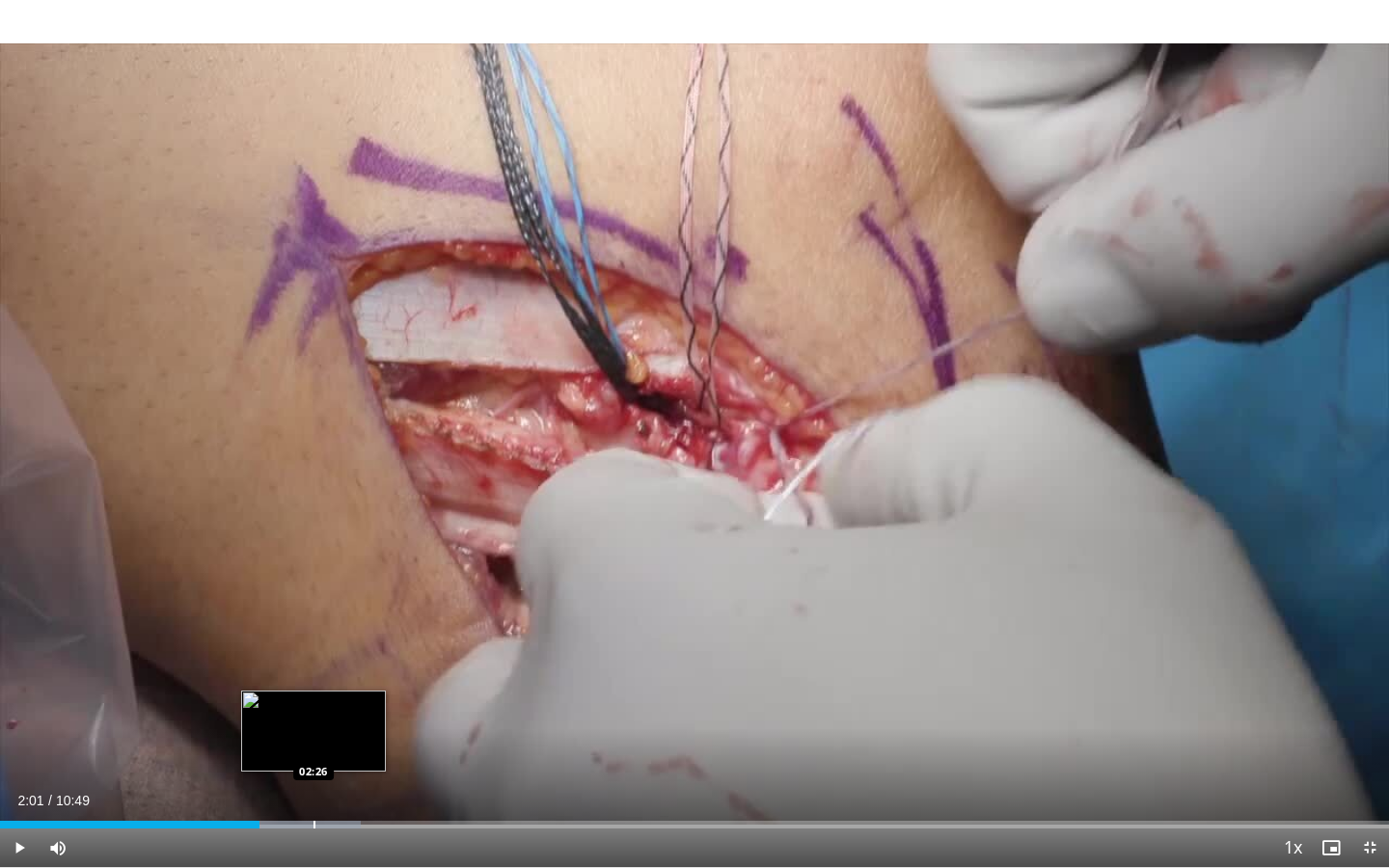click at bounding box center [314, 825] 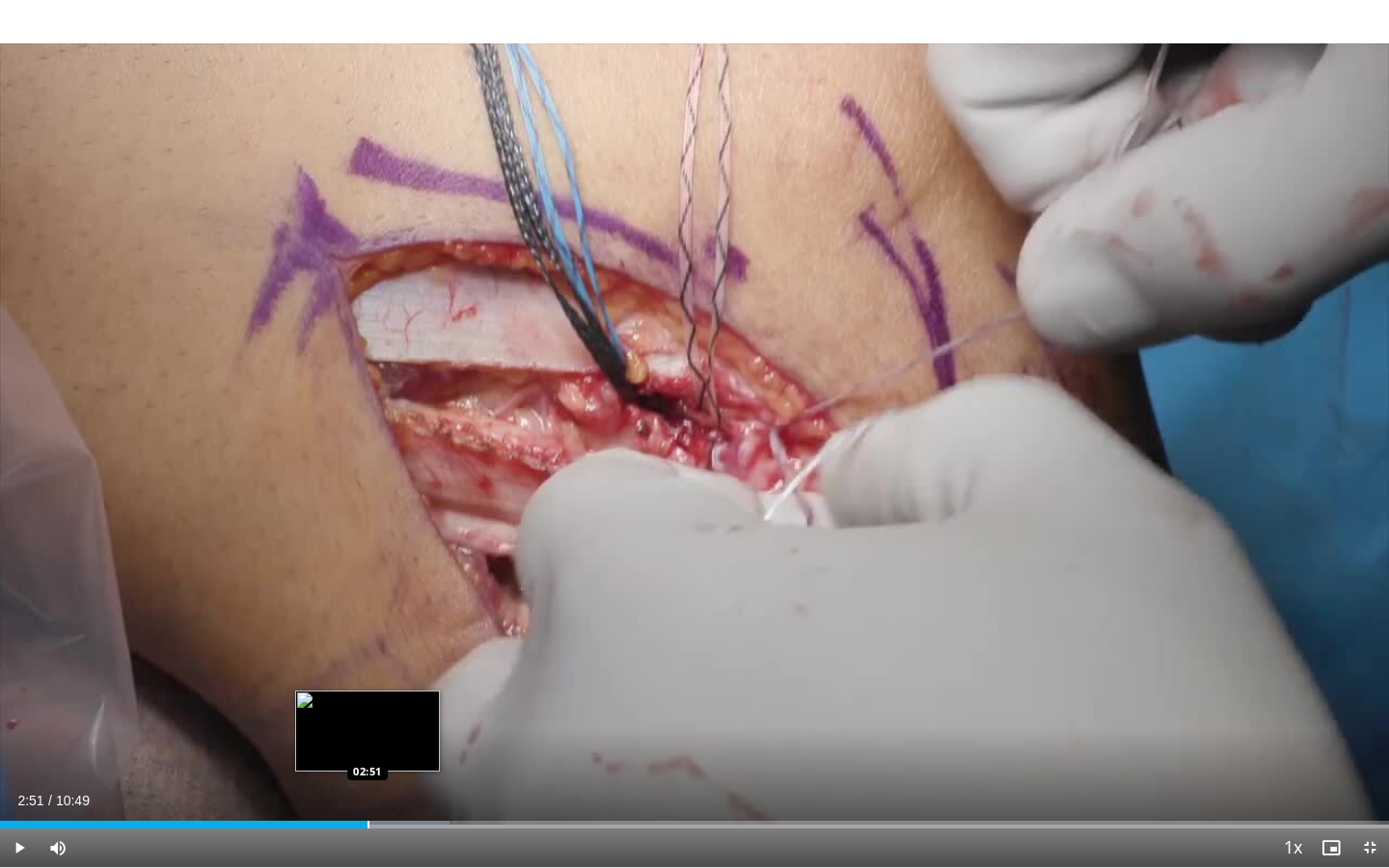 click at bounding box center [368, 825] 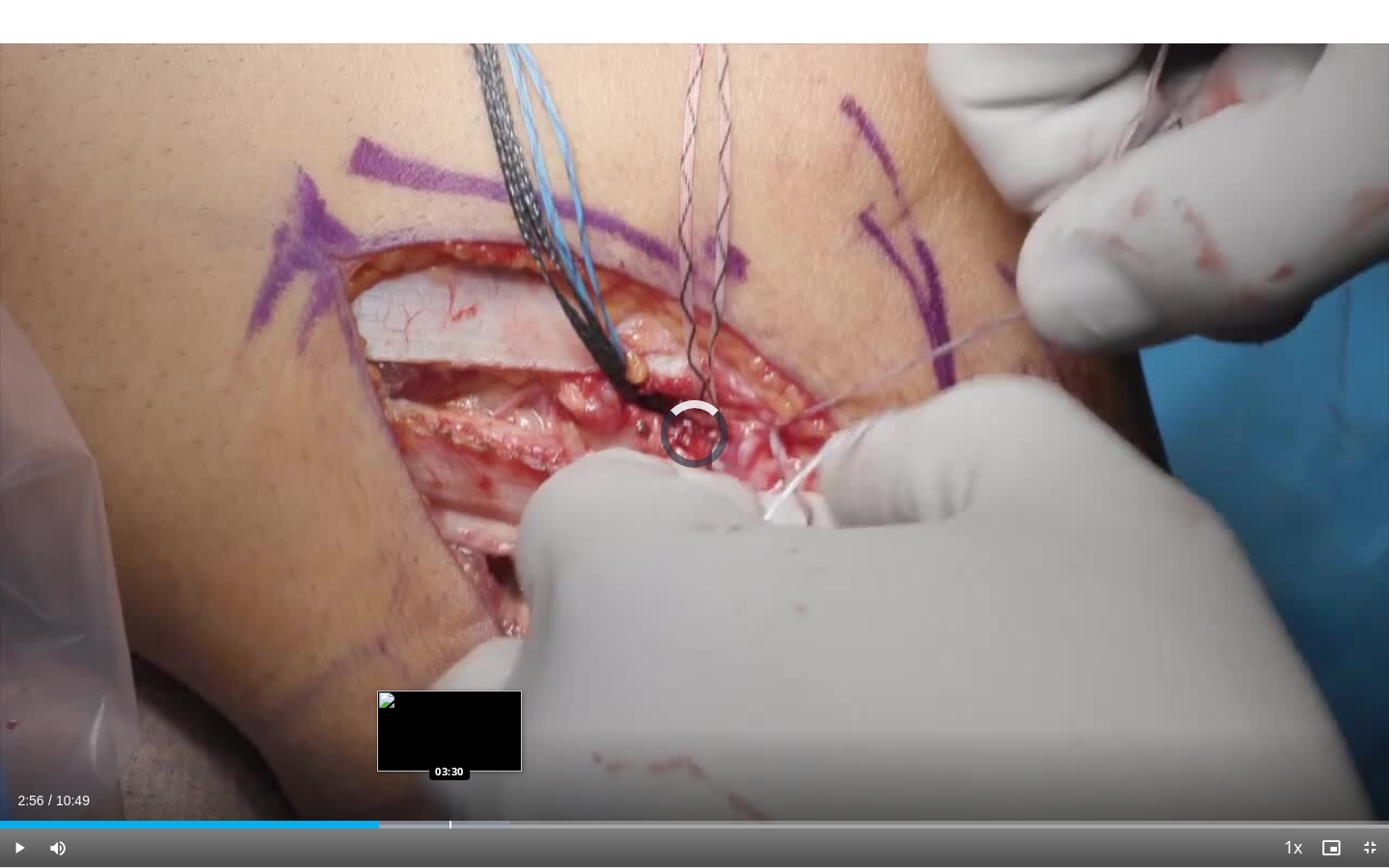 click on "Loaded :  36.66% 02:57 03:30" at bounding box center (694, 819) 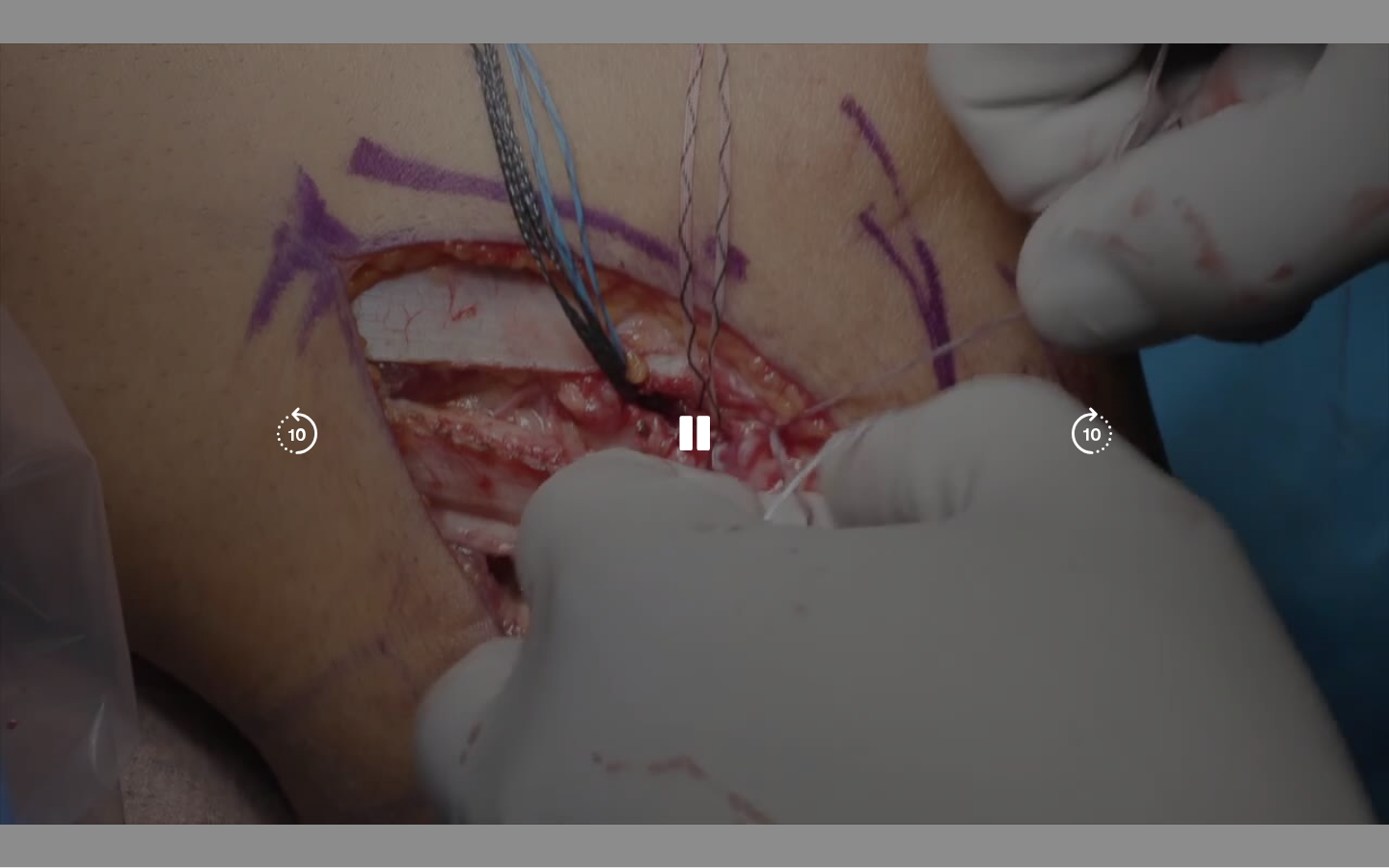click on "10 seconds
Tap to unmute" at bounding box center (694, 433) 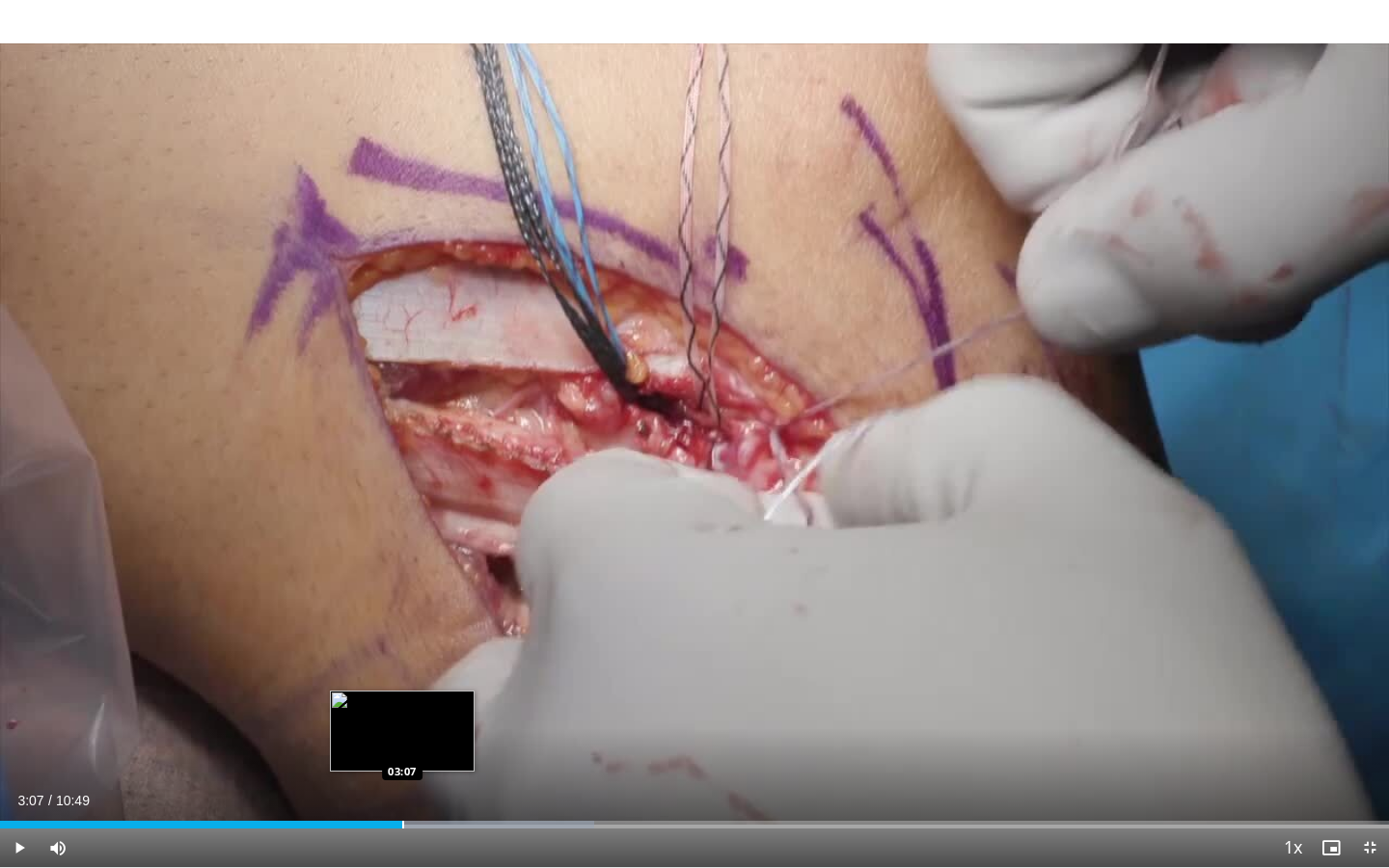 click at bounding box center [403, 825] 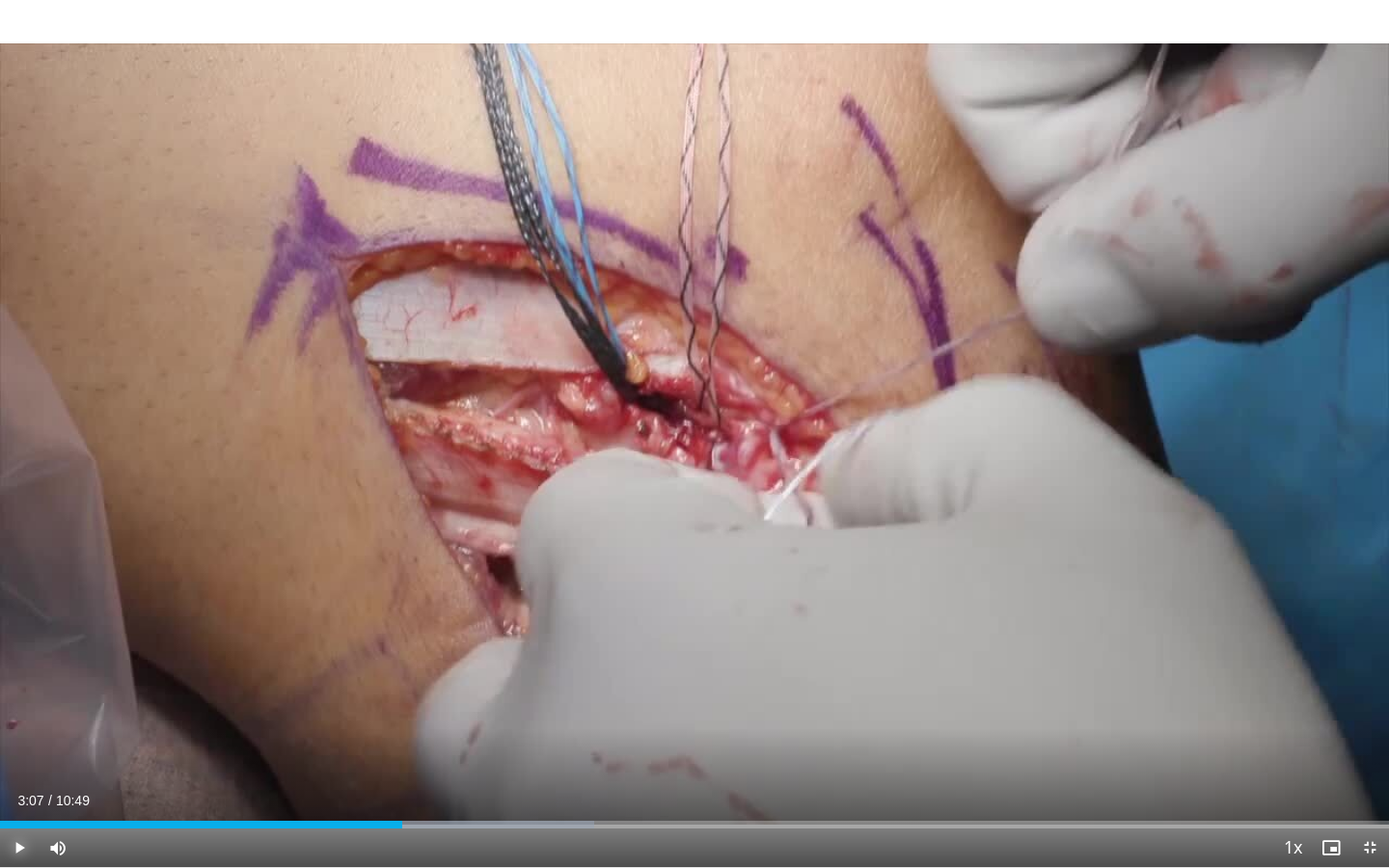 click at bounding box center [19, 848] 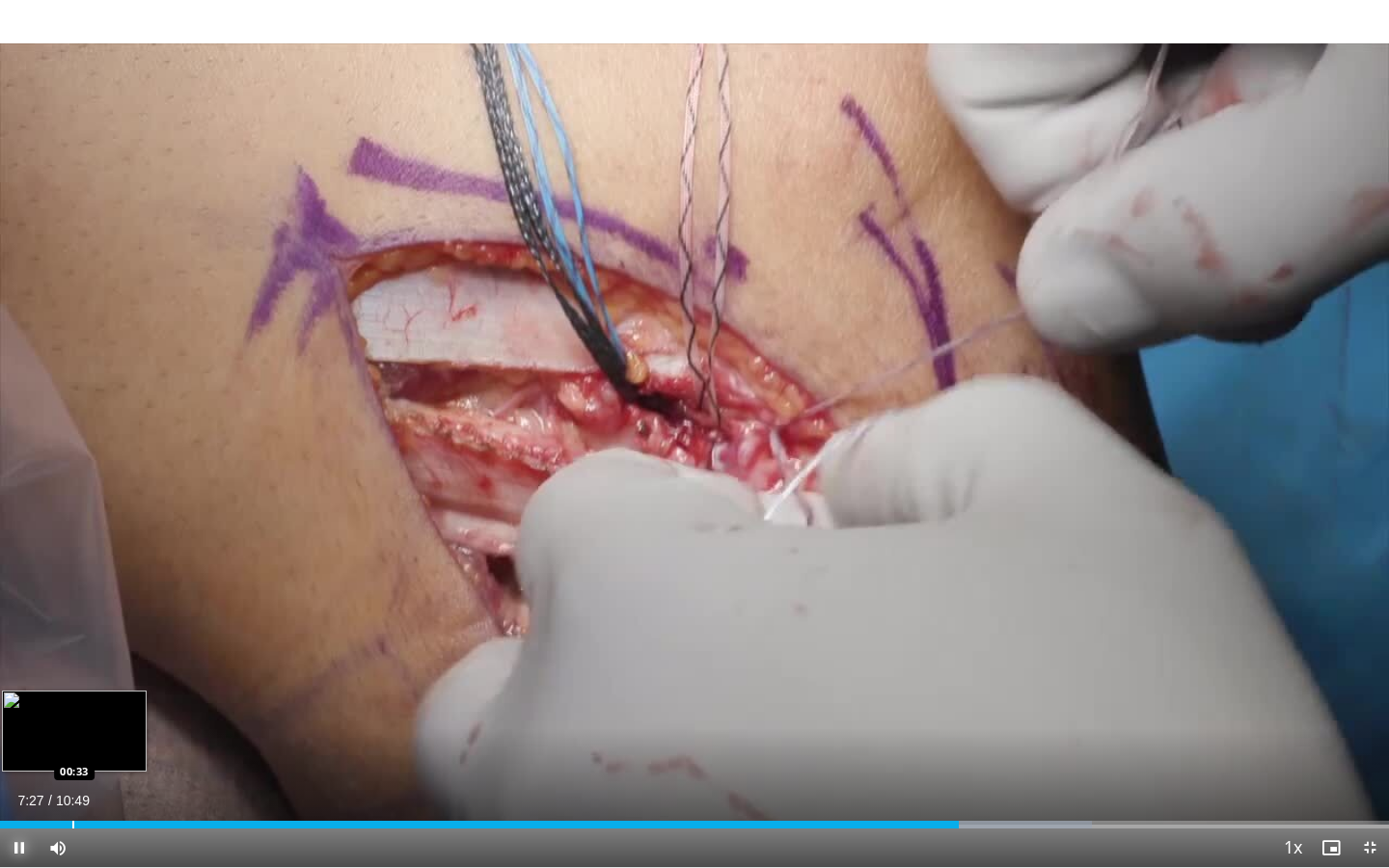 click at bounding box center [73, 825] 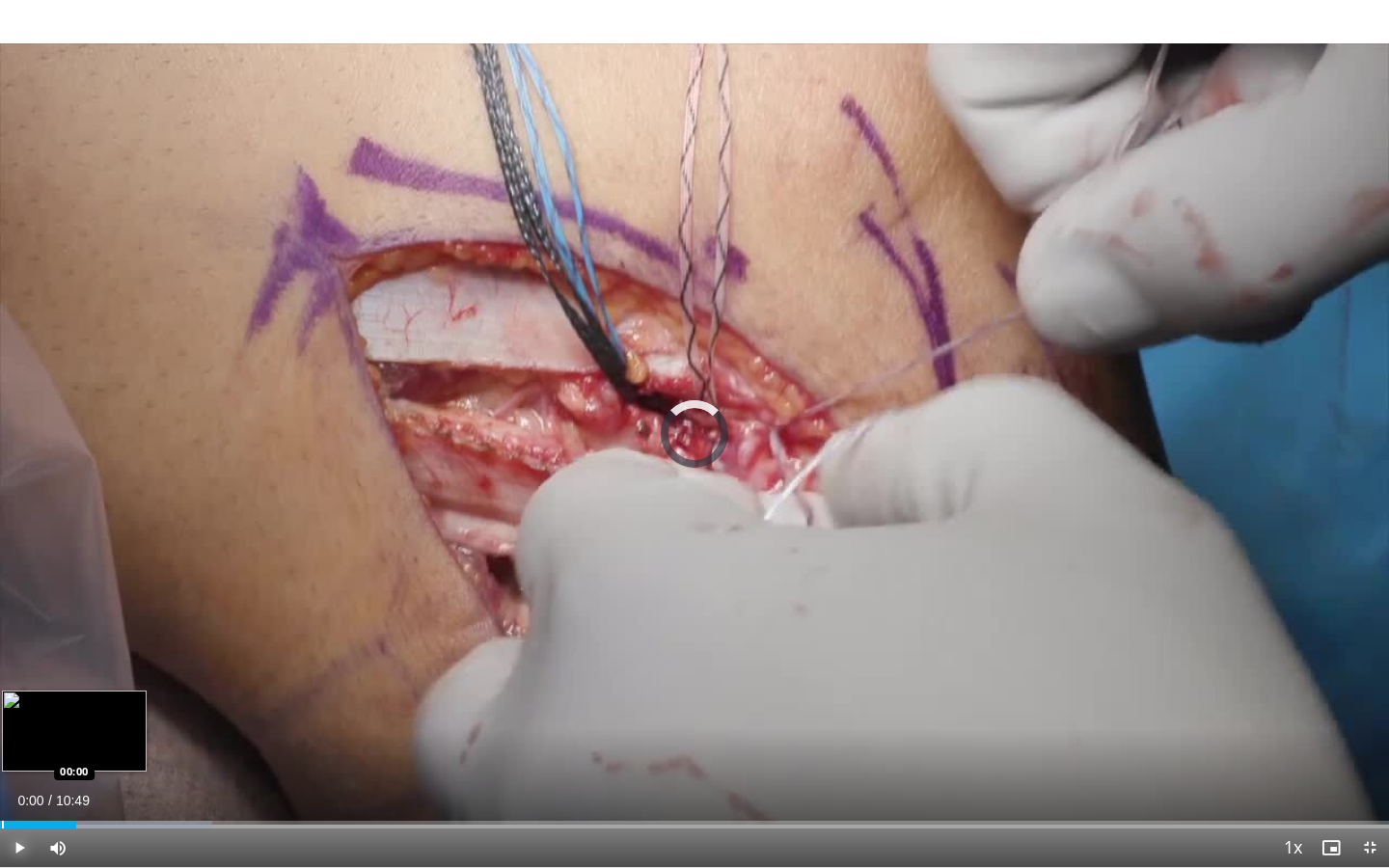 click at bounding box center (3, 825) 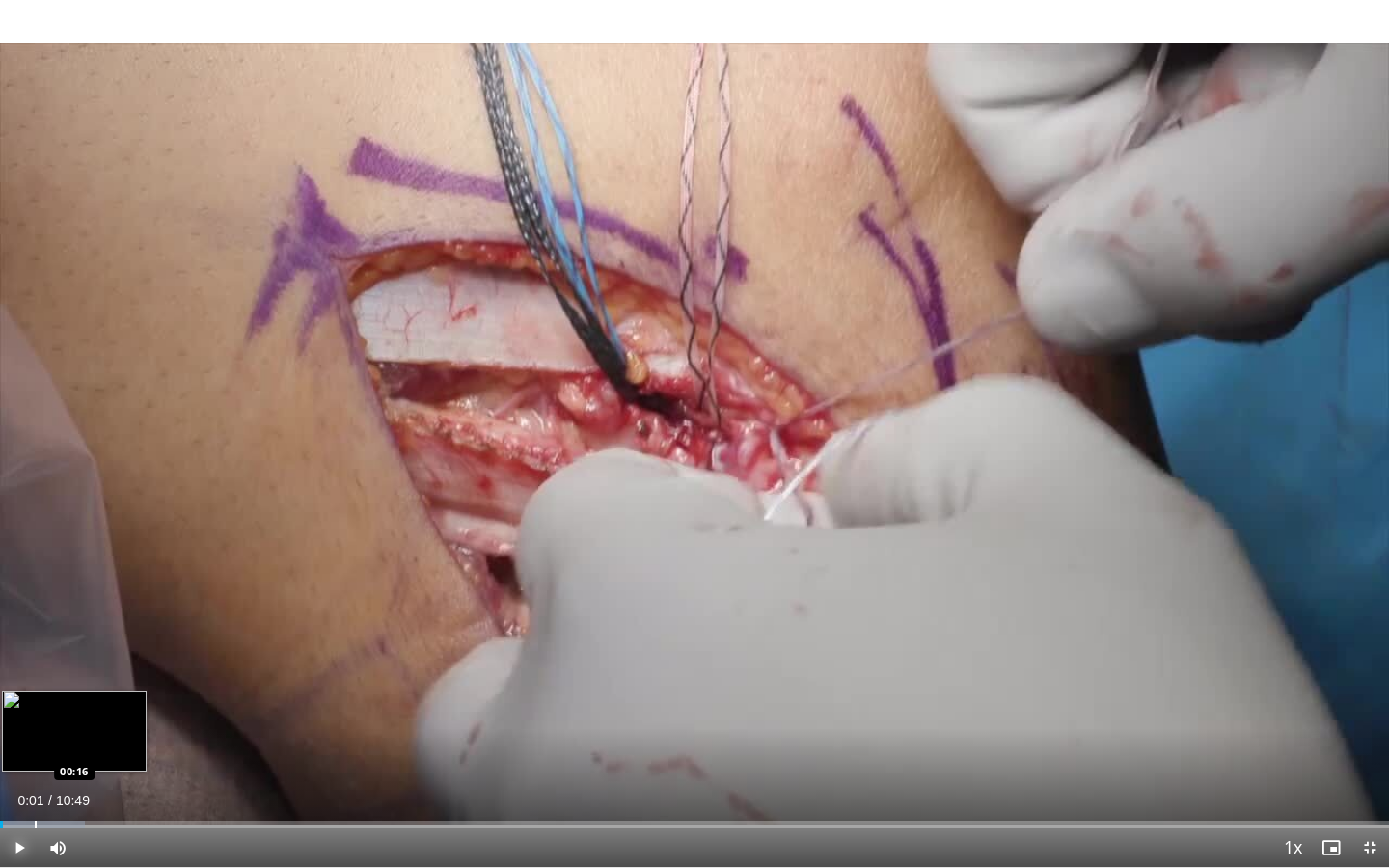 click at bounding box center [36, 825] 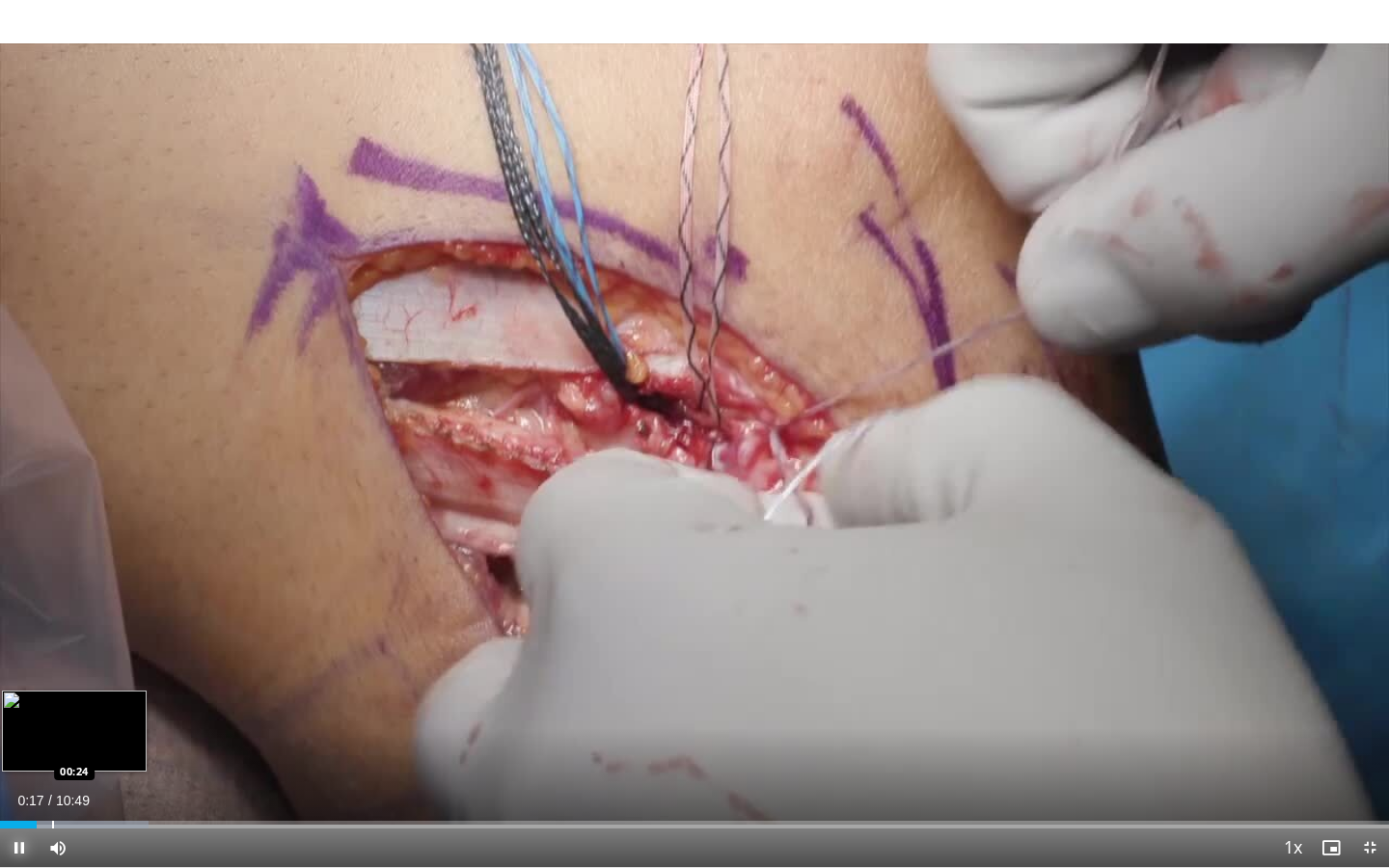 click at bounding box center (53, 825) 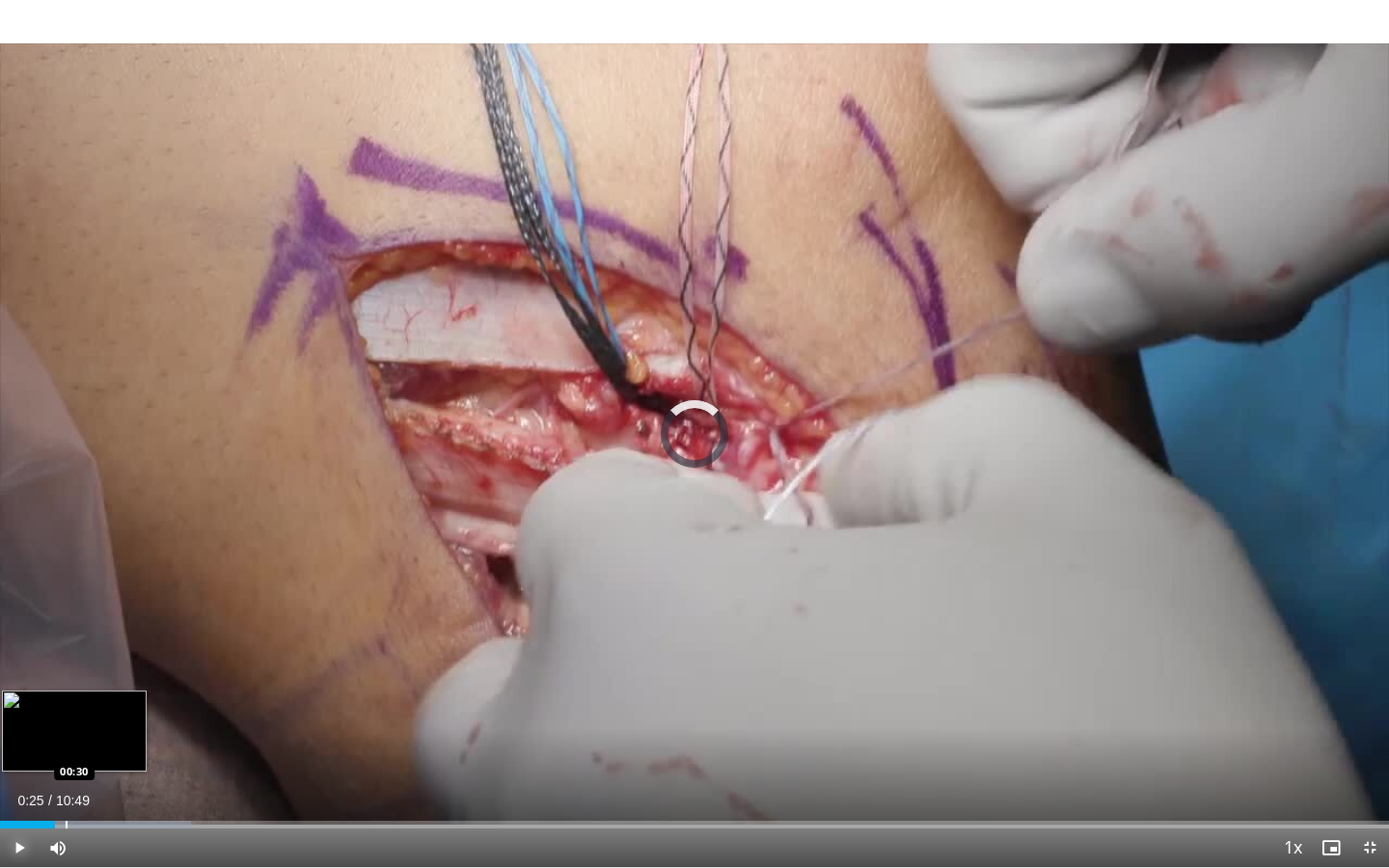 click at bounding box center [67, 825] 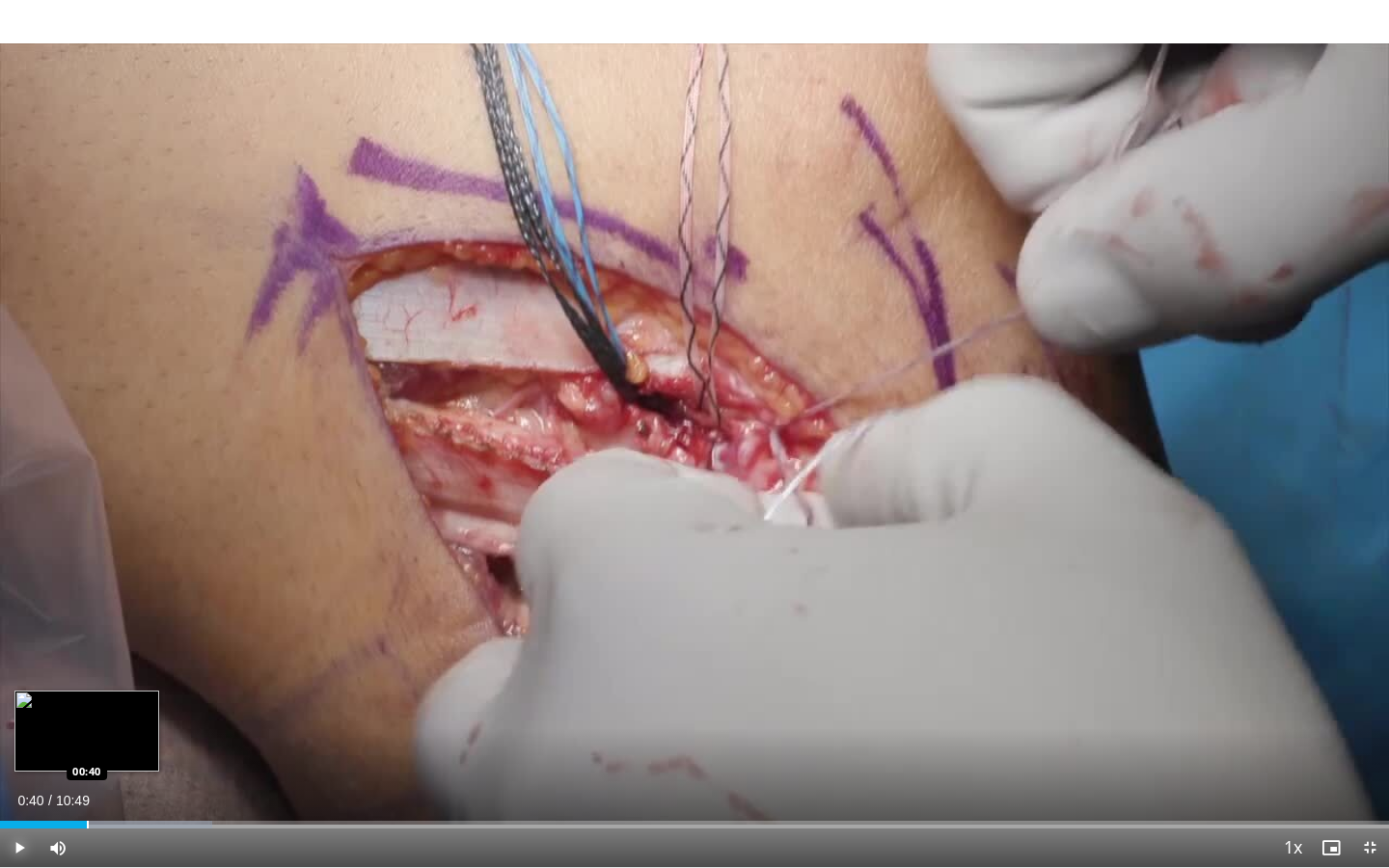 click at bounding box center [88, 825] 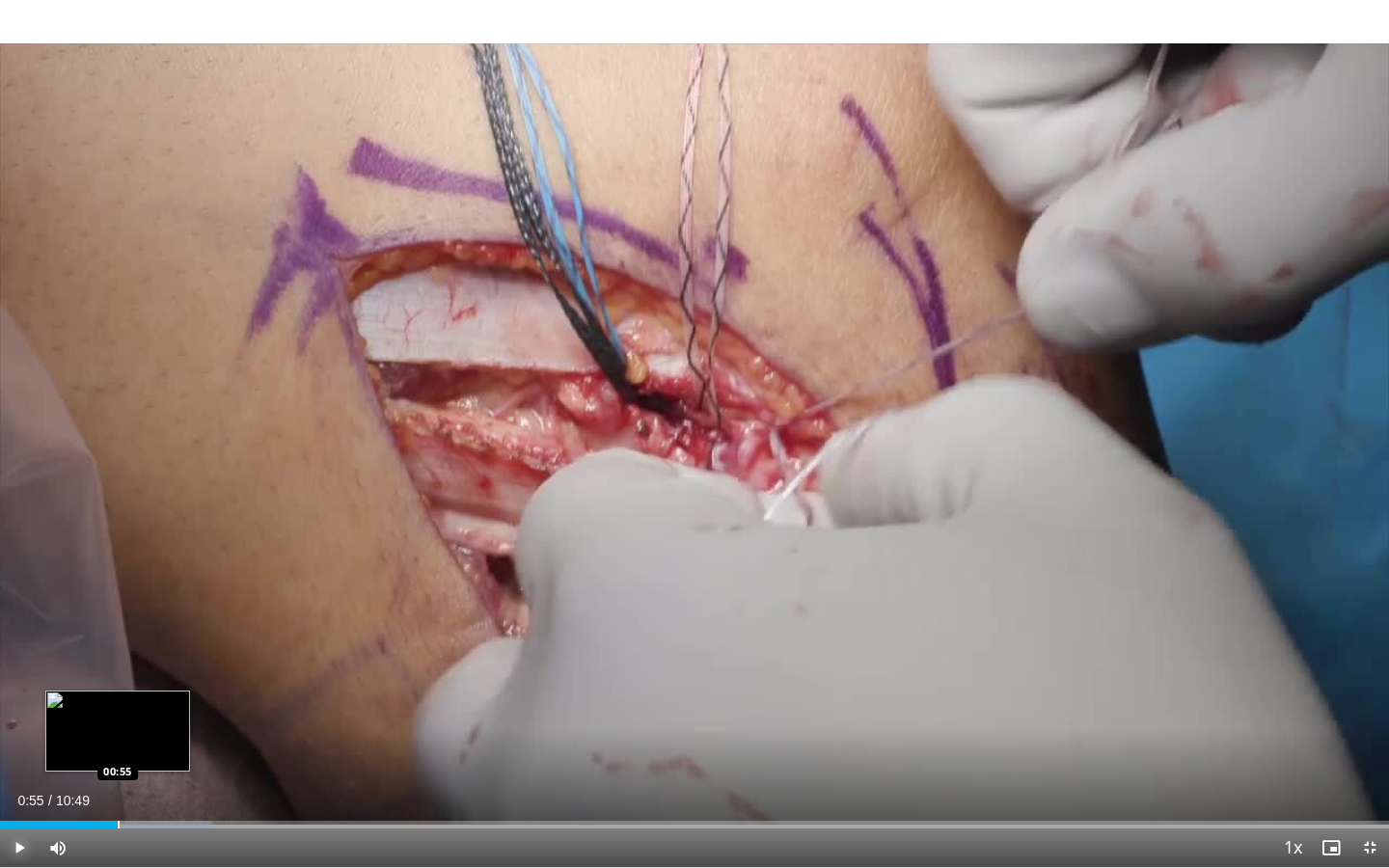click at bounding box center (119, 825) 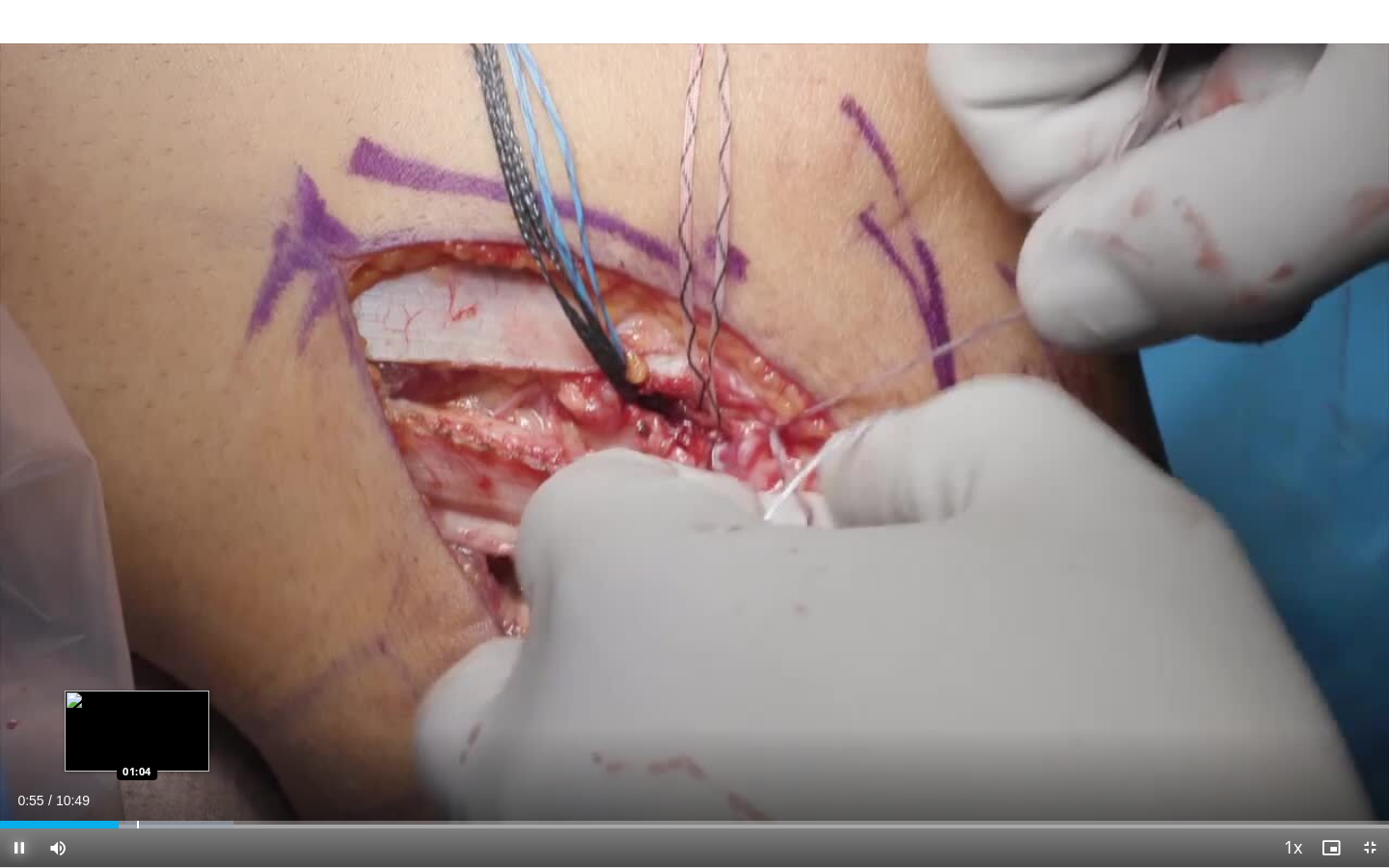 click at bounding box center [138, 825] 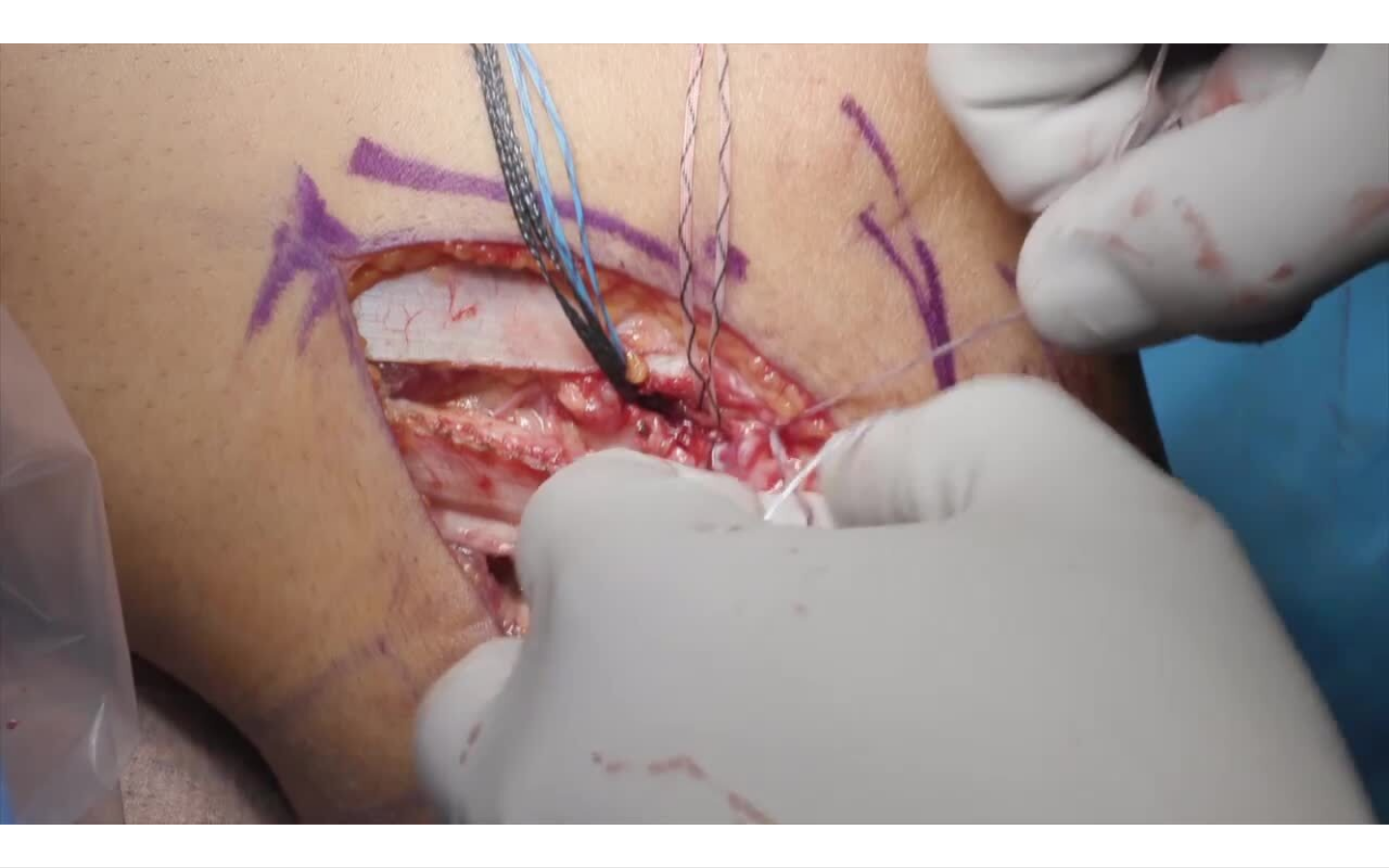 click on "10 seconds
Tap to unmute" at bounding box center (694, 433) 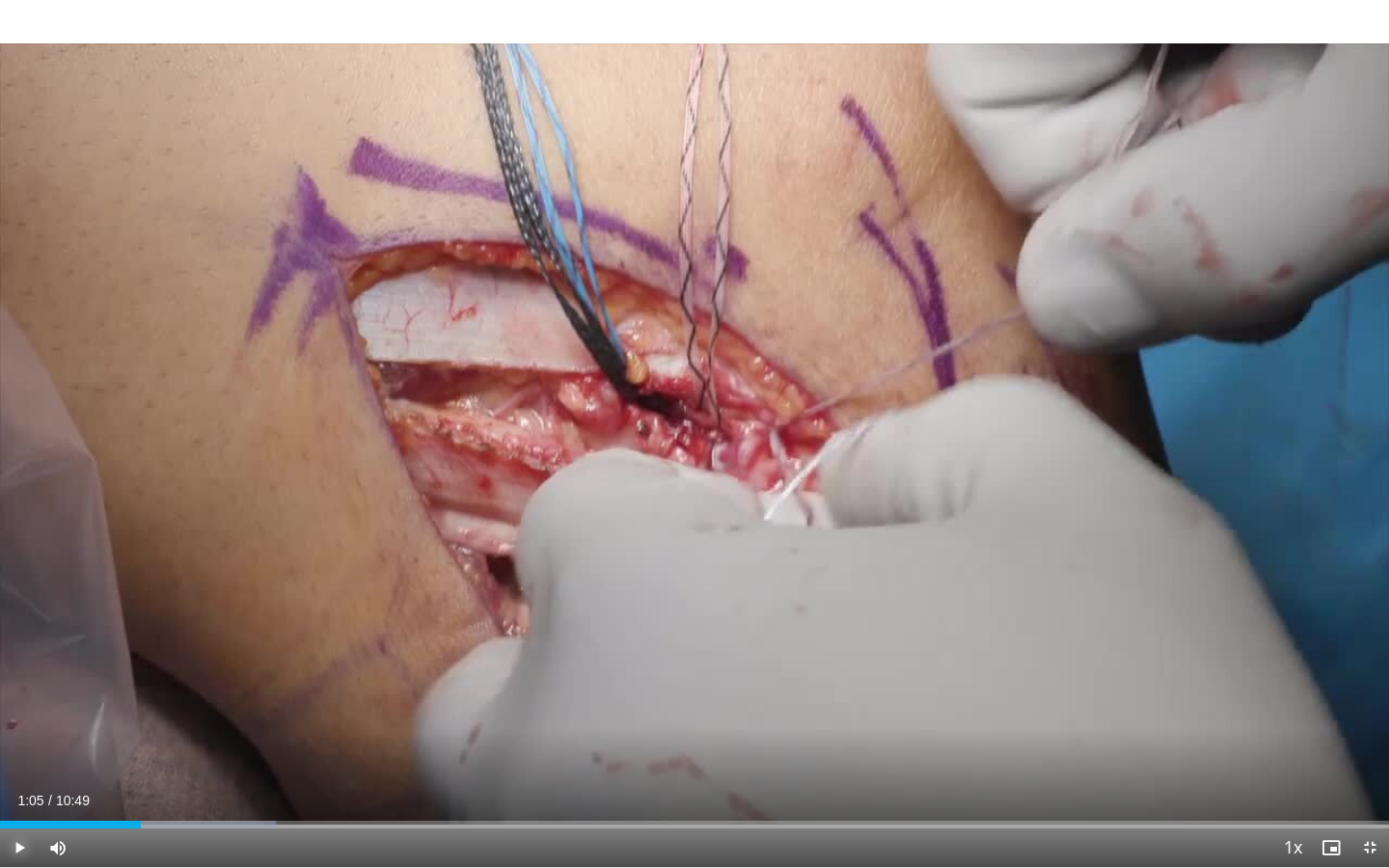 click at bounding box center (19, 848) 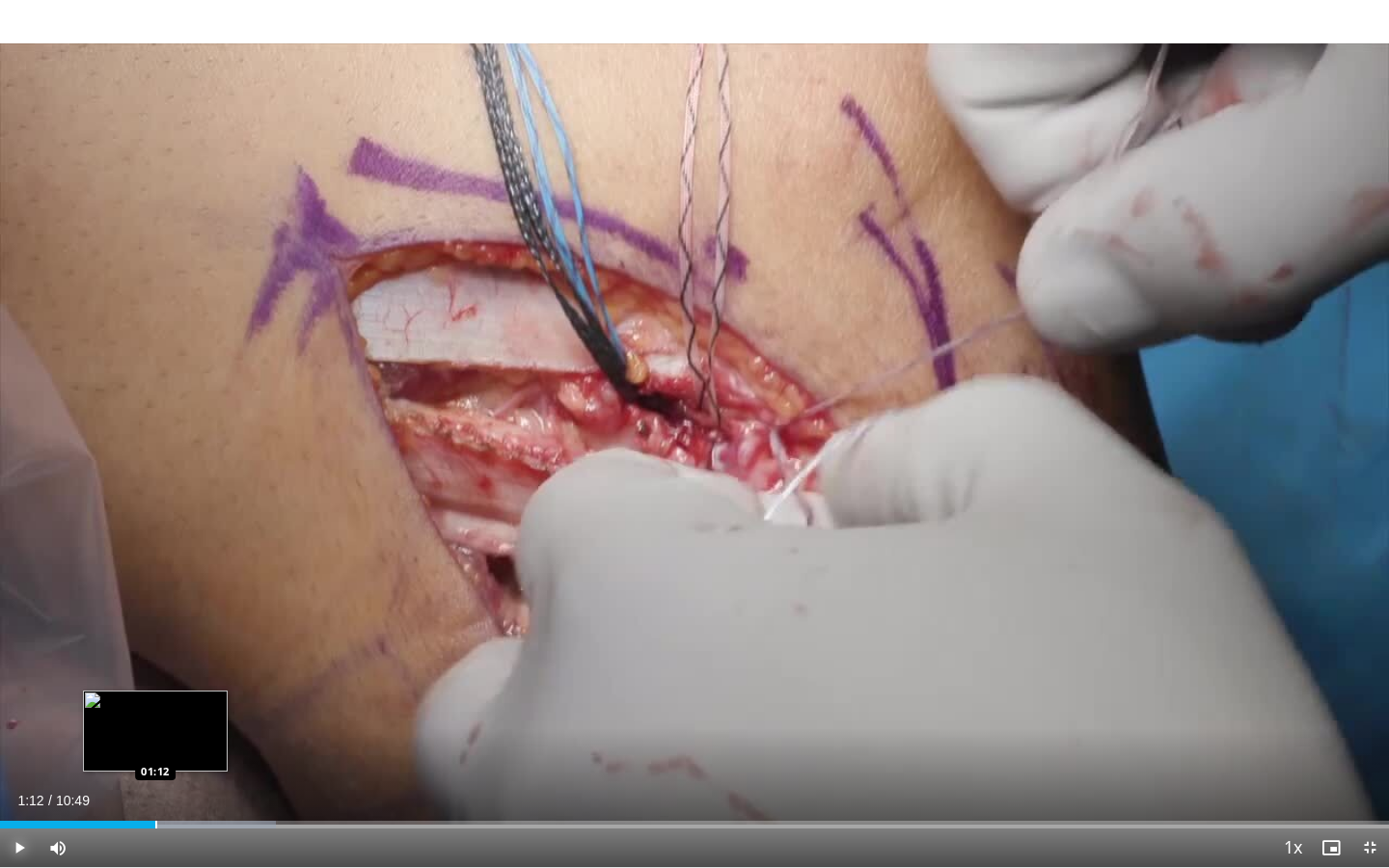 click at bounding box center (156, 825) 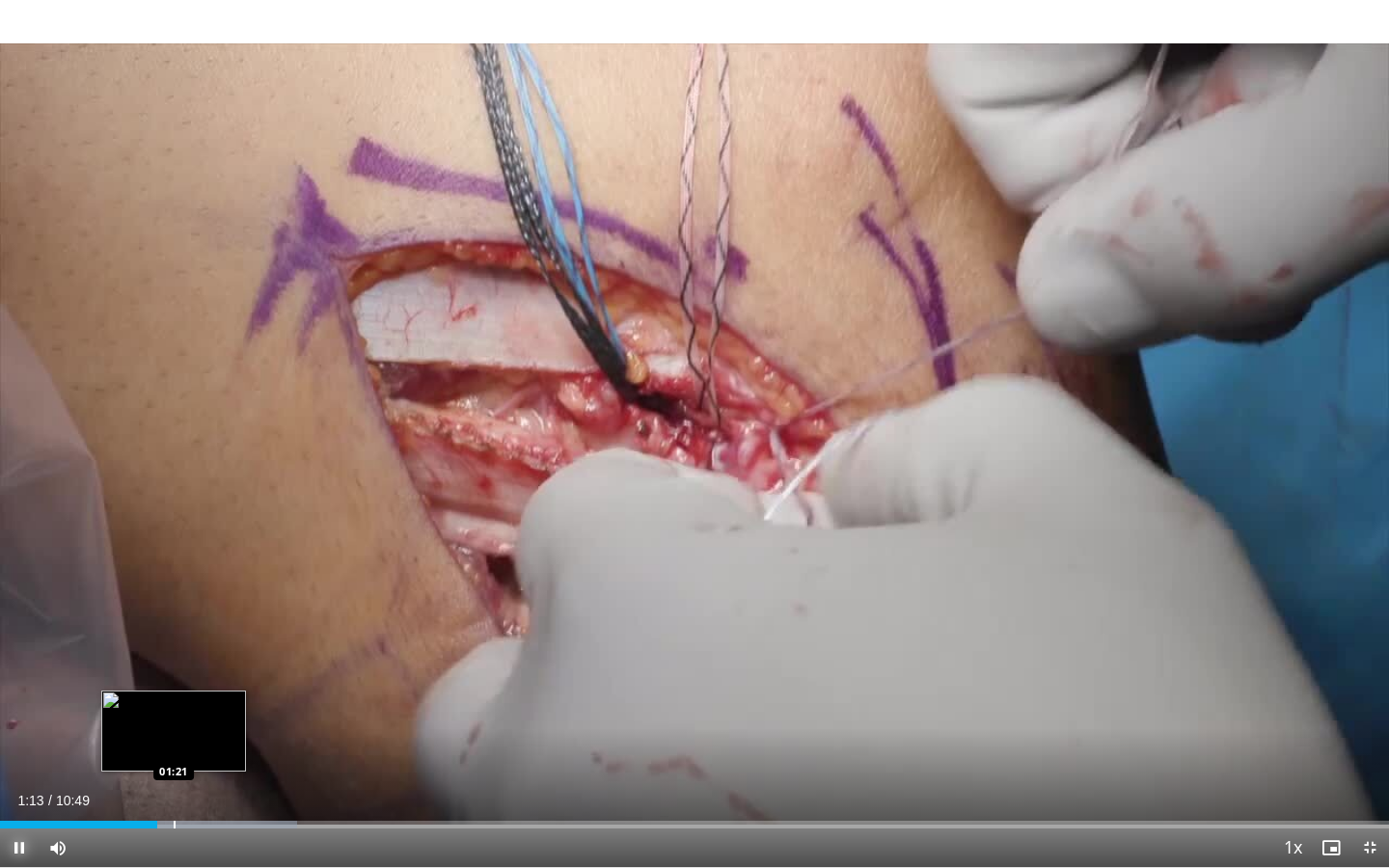 click at bounding box center (175, 825) 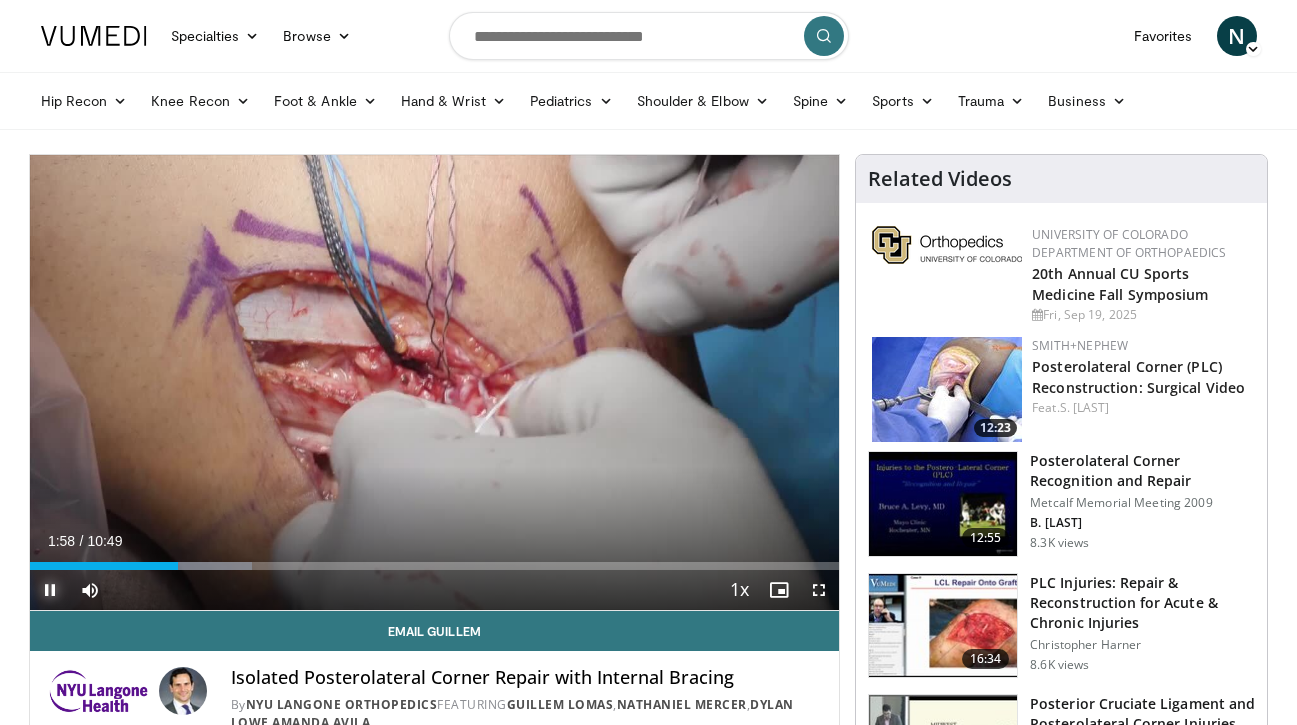 click at bounding box center (50, 590) 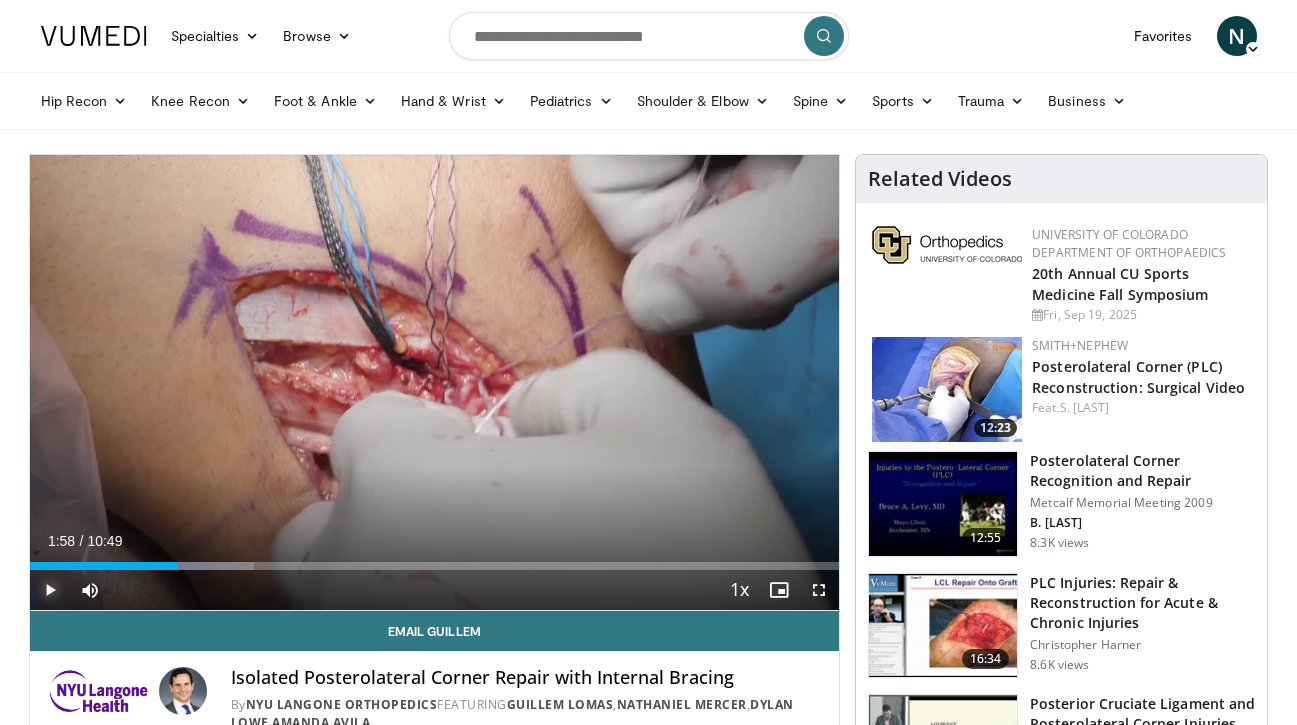 click at bounding box center [50, 590] 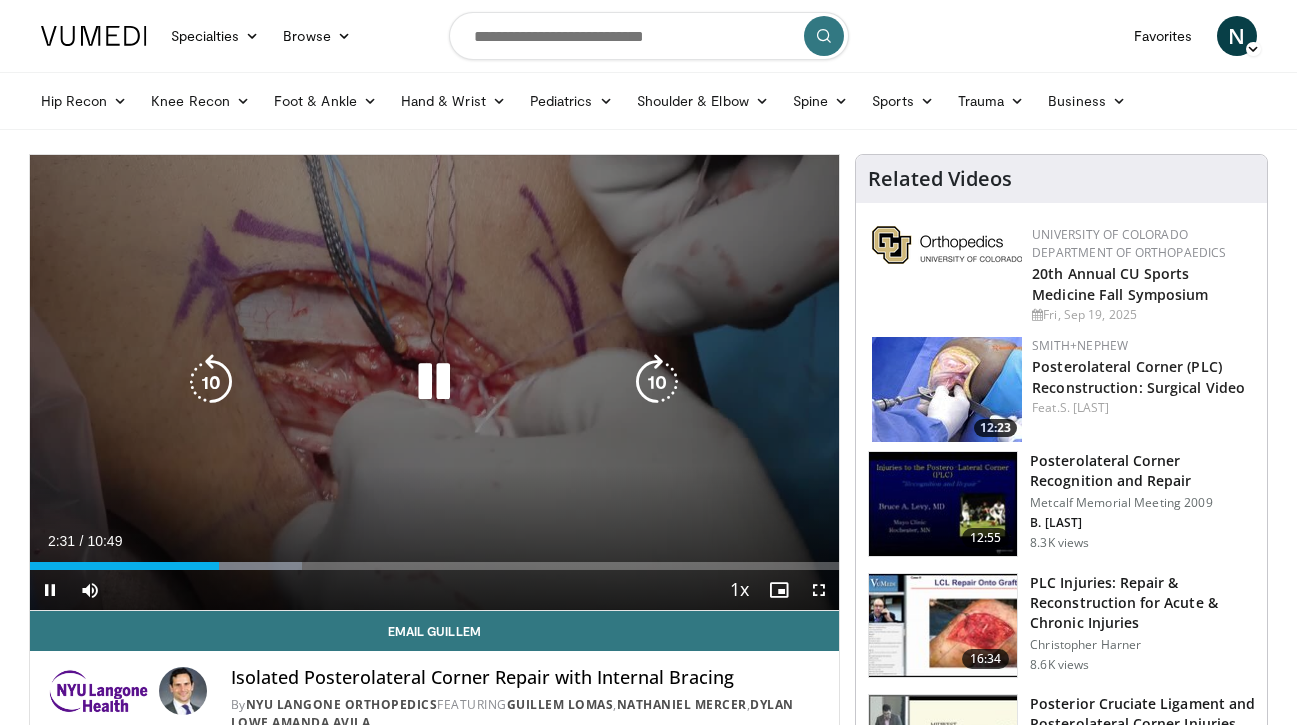 click on "10 seconds
Tap to unmute" at bounding box center (435, 382) 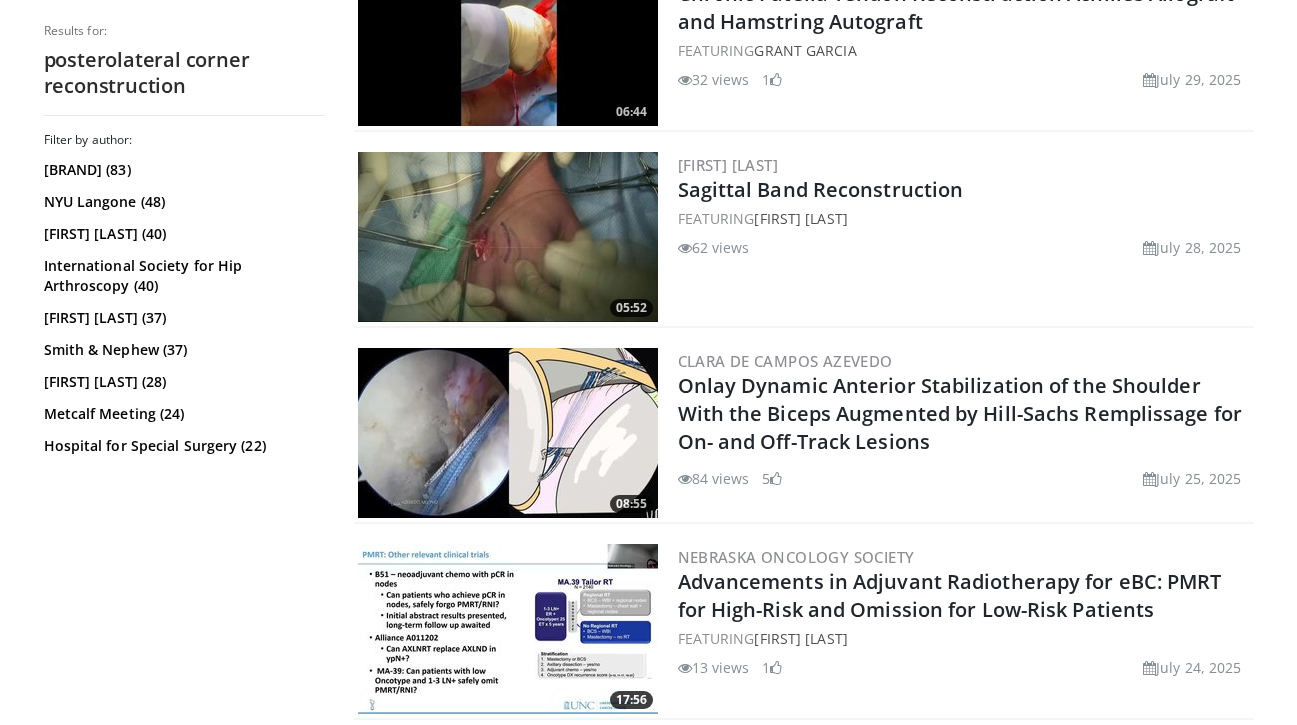 scroll, scrollTop: 0, scrollLeft: 0, axis: both 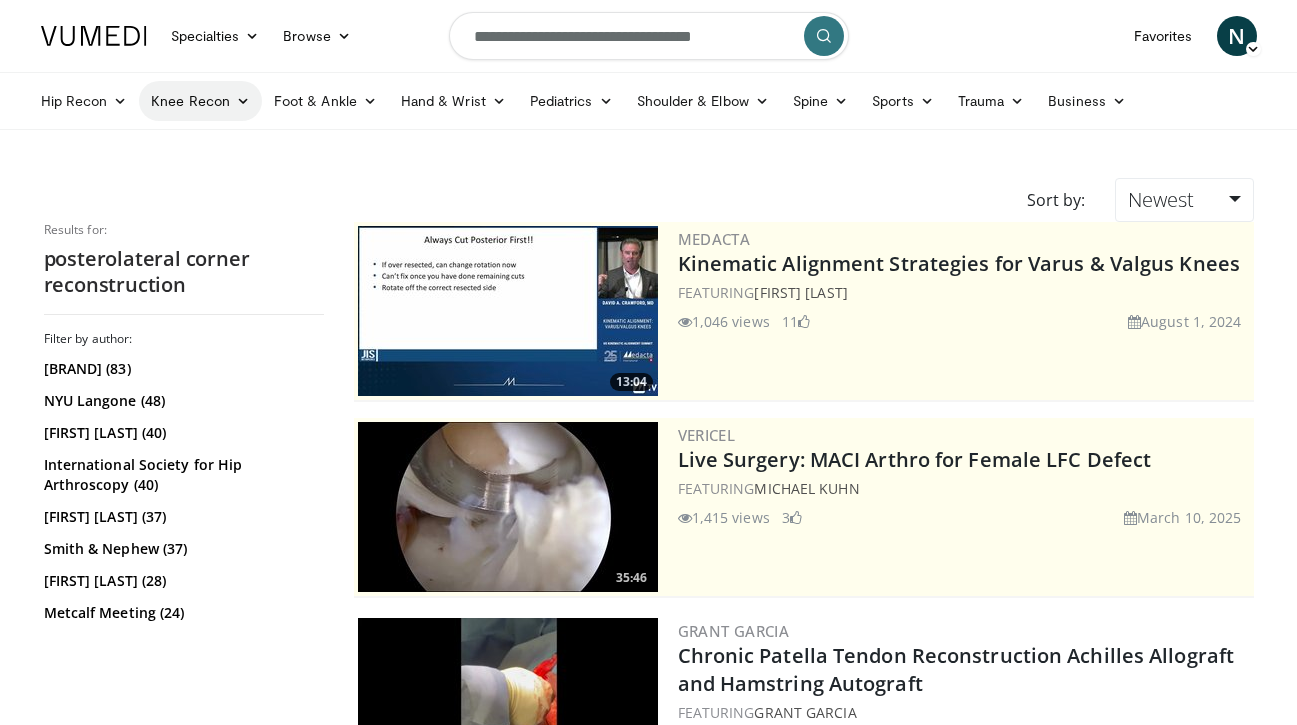 click at bounding box center [243, 101] 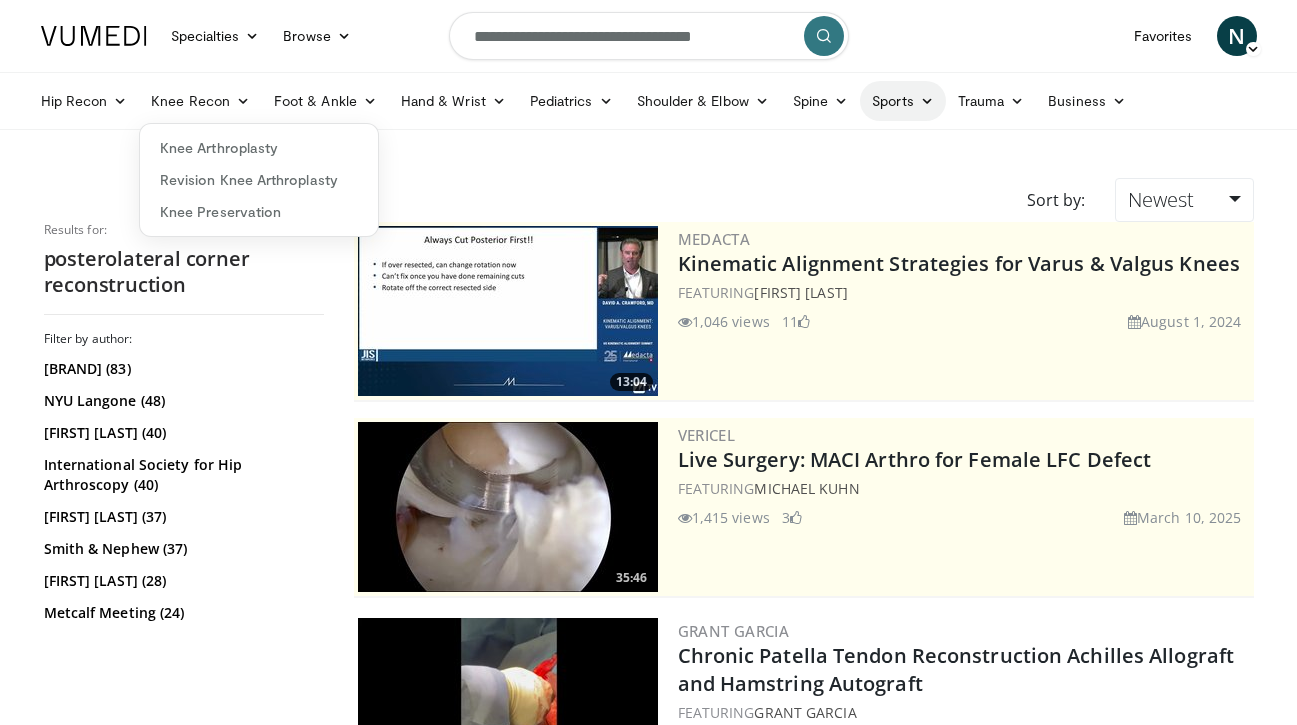 click on "Sports" at bounding box center [903, 101] 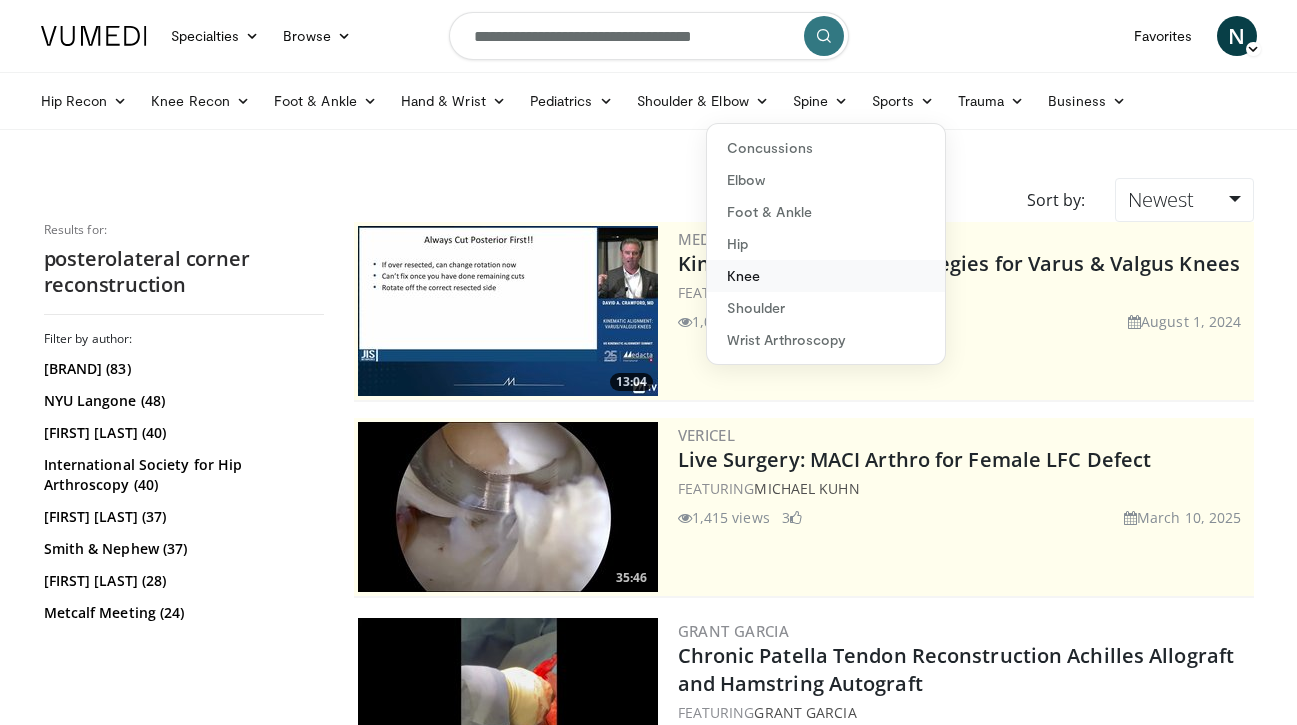 click on "Knee" at bounding box center (826, 276) 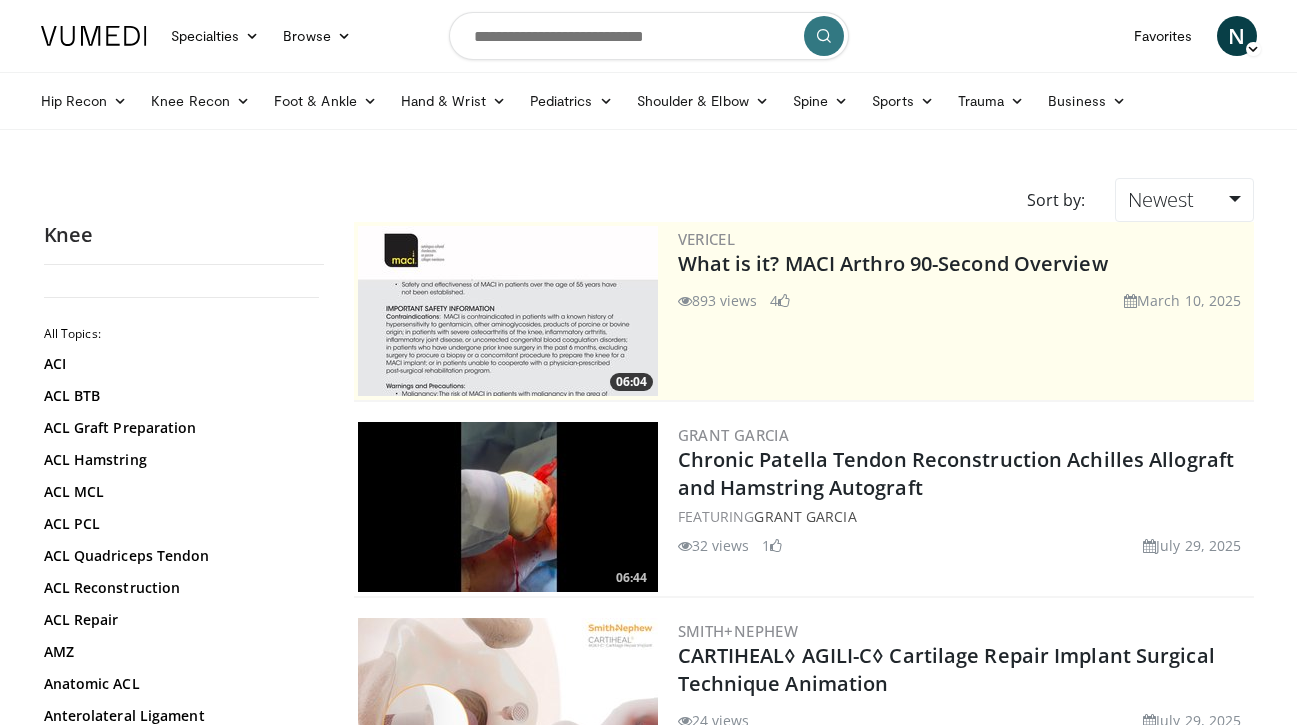 scroll, scrollTop: 0, scrollLeft: 0, axis: both 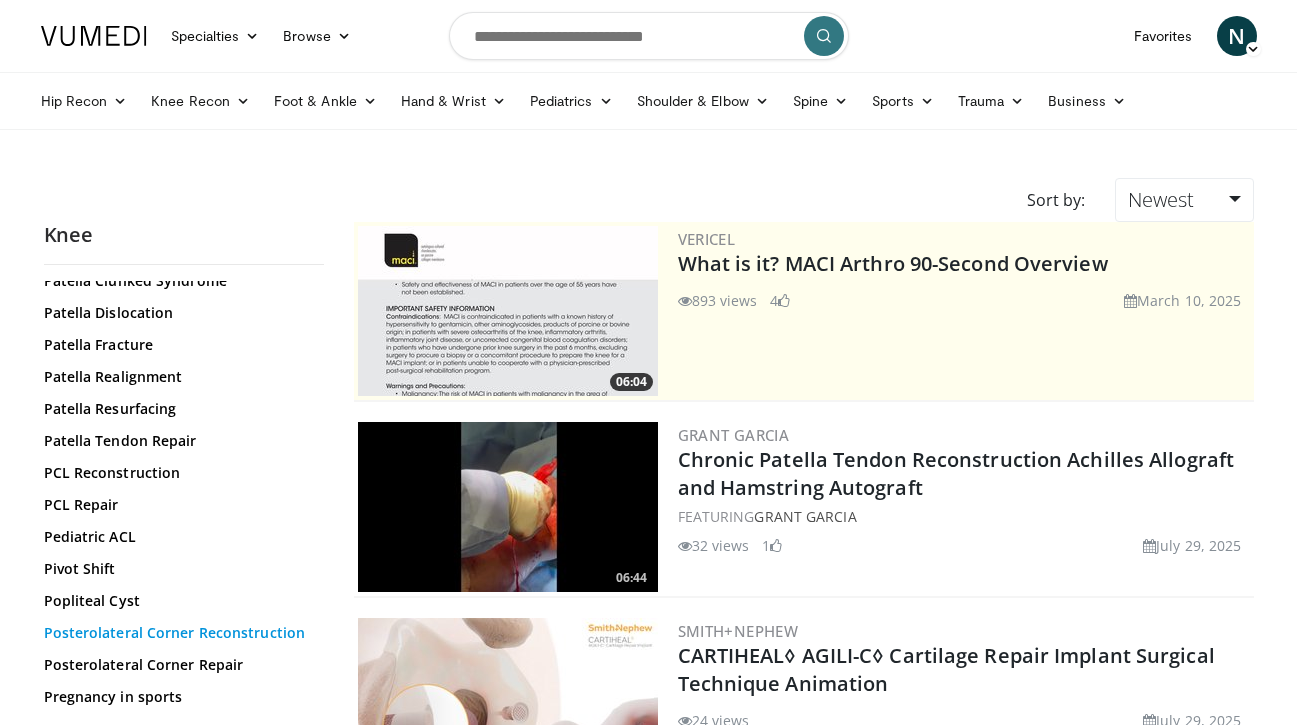 click on "Posterolateral Corner Reconstruction" at bounding box center [179, 633] 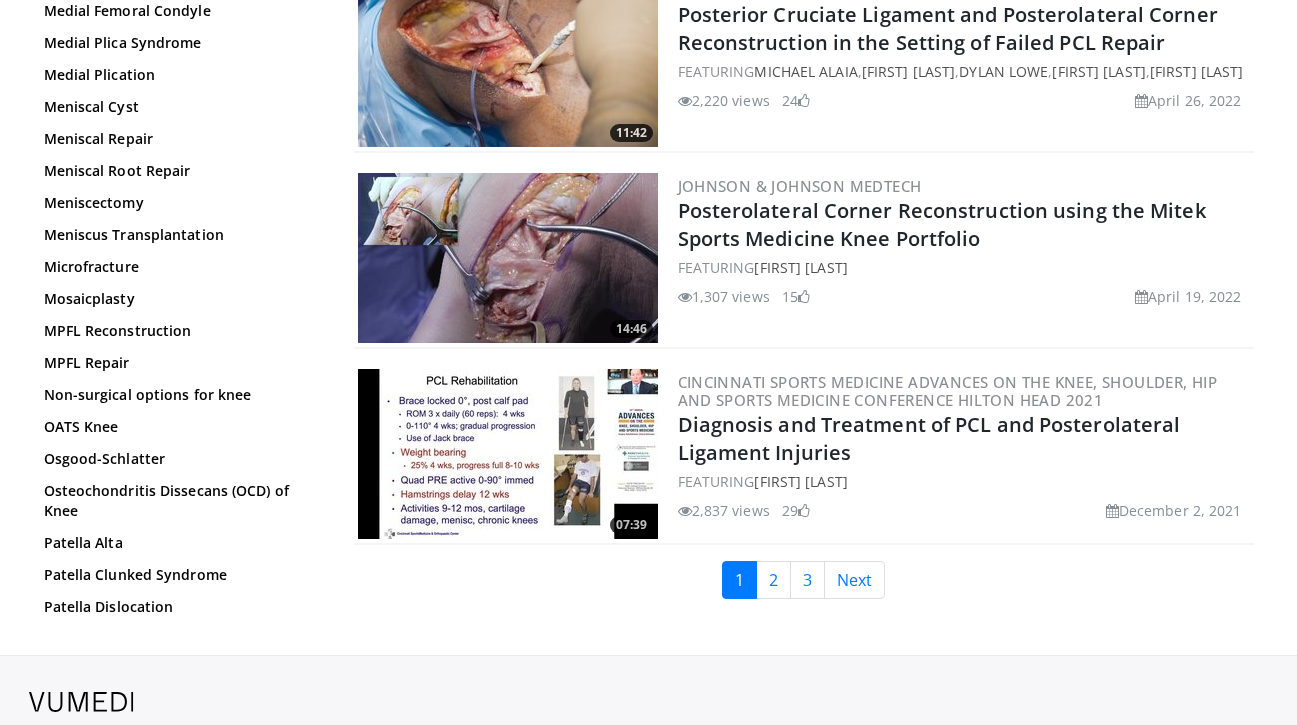 scroll, scrollTop: 4564, scrollLeft: 0, axis: vertical 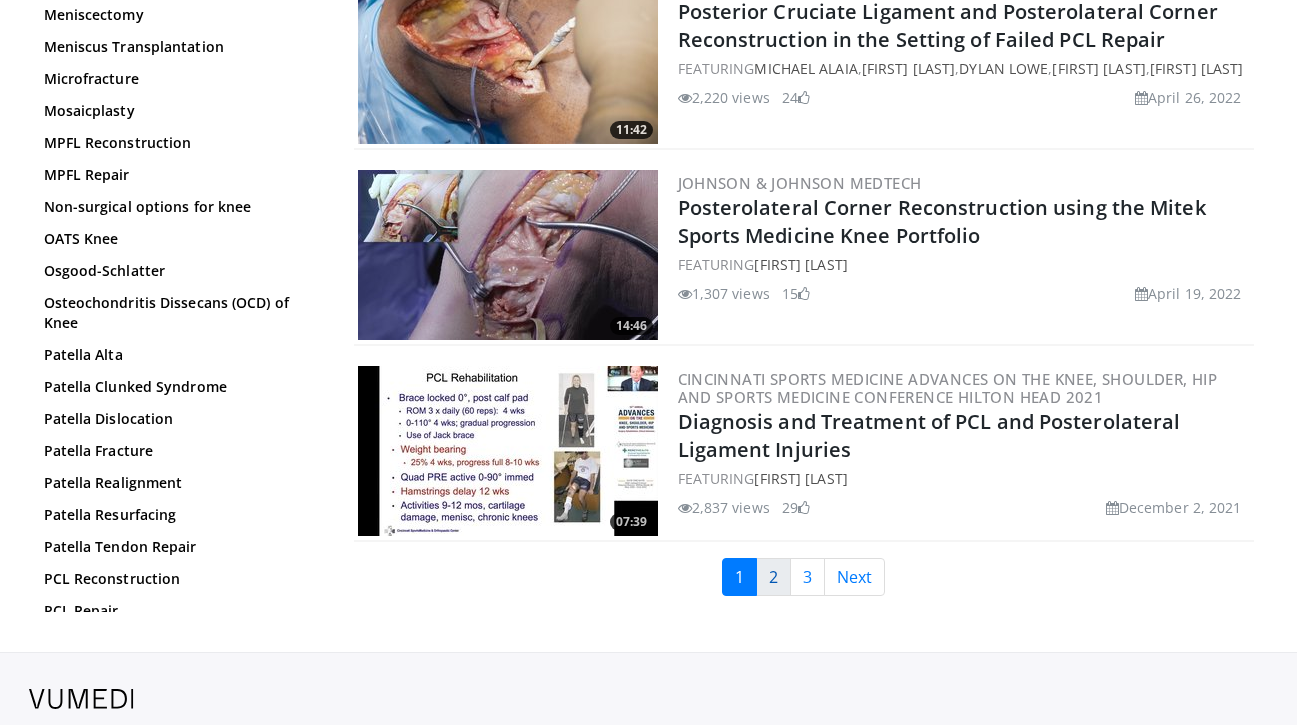 click on "2" at bounding box center [773, 577] 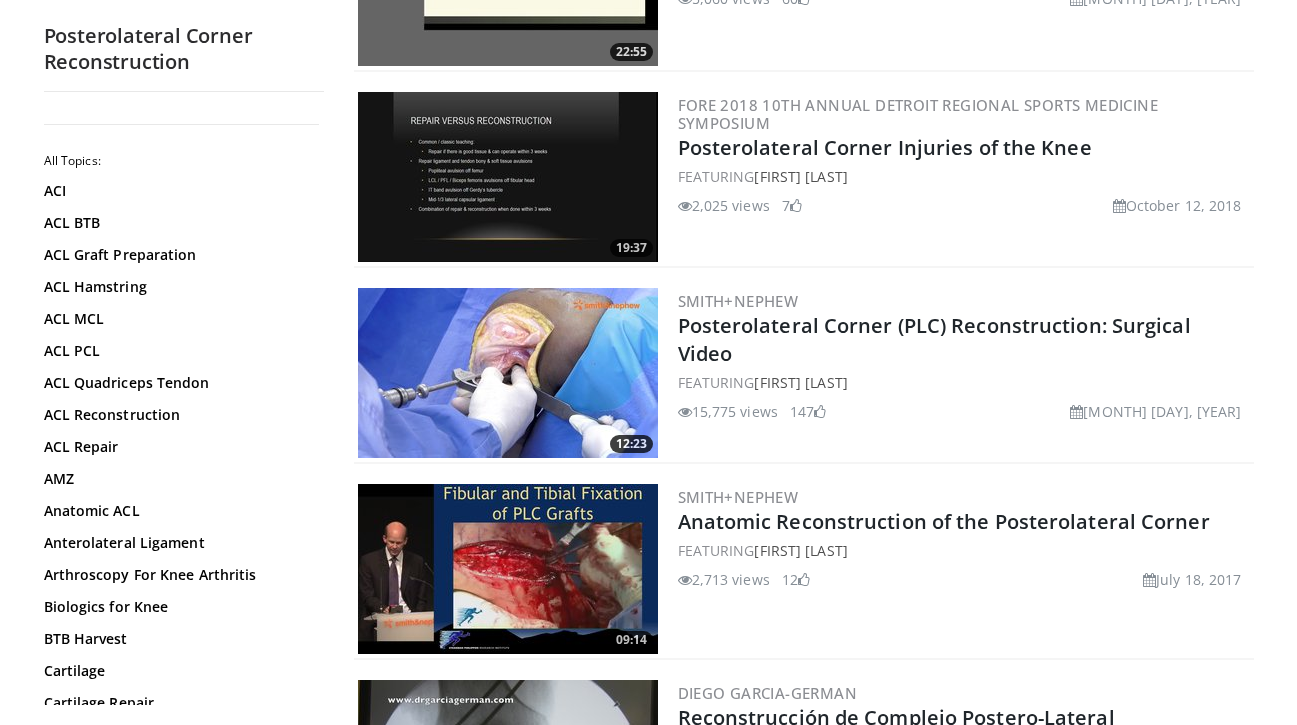 scroll, scrollTop: 919, scrollLeft: 0, axis: vertical 